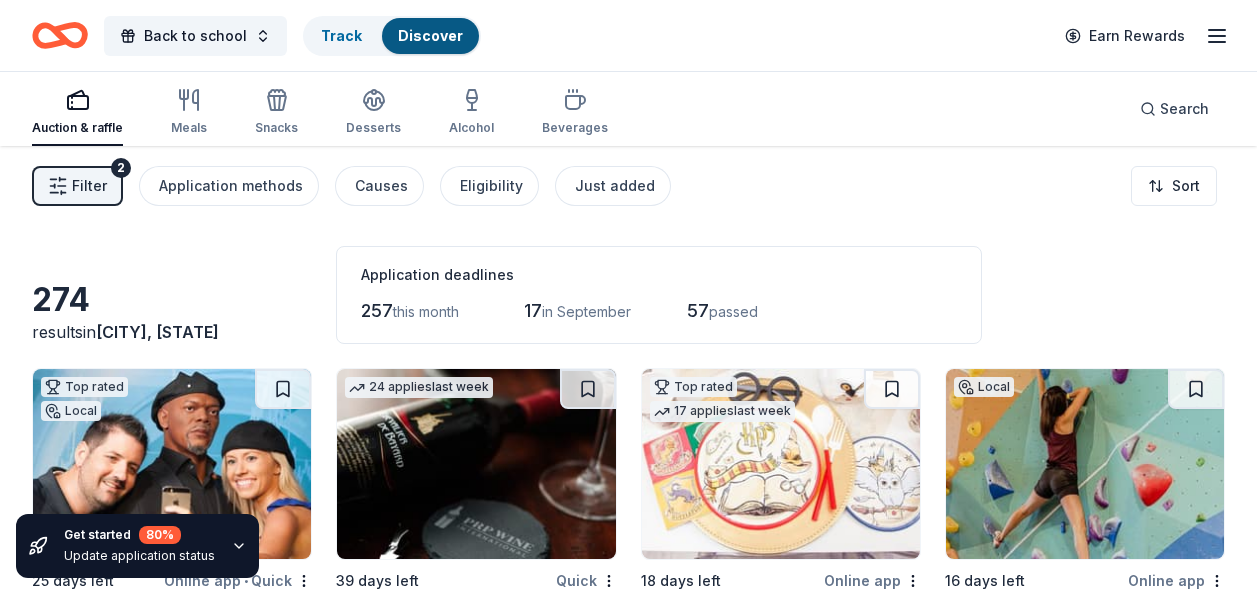 scroll, scrollTop: 6642, scrollLeft: 0, axis: vertical 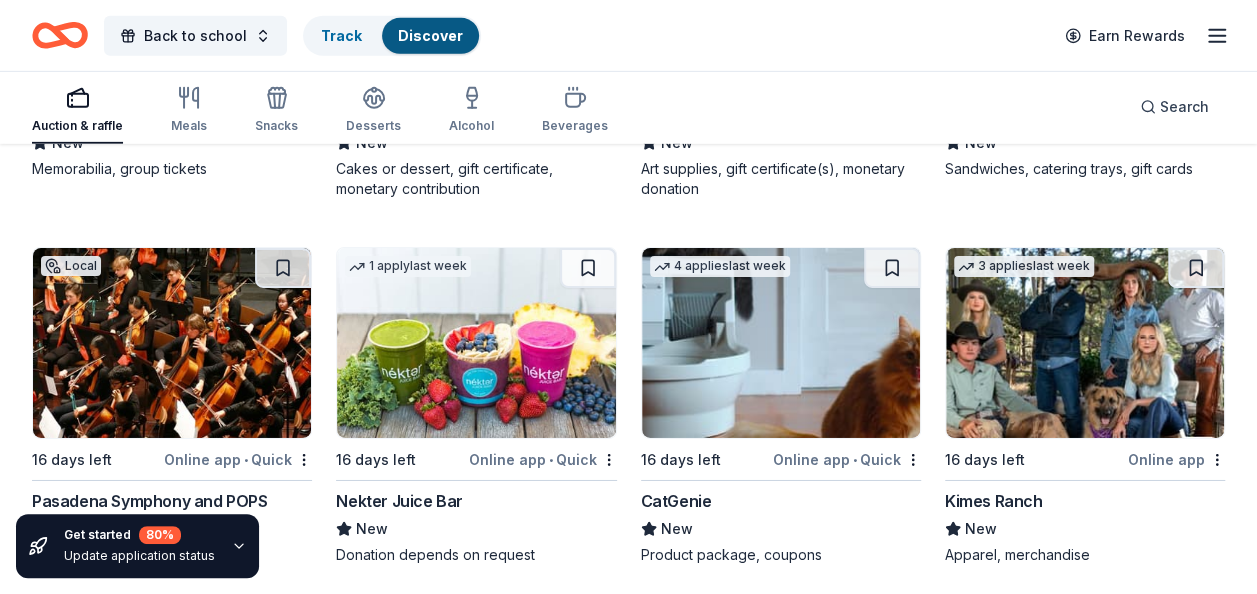 click at bounding box center (476, 343) 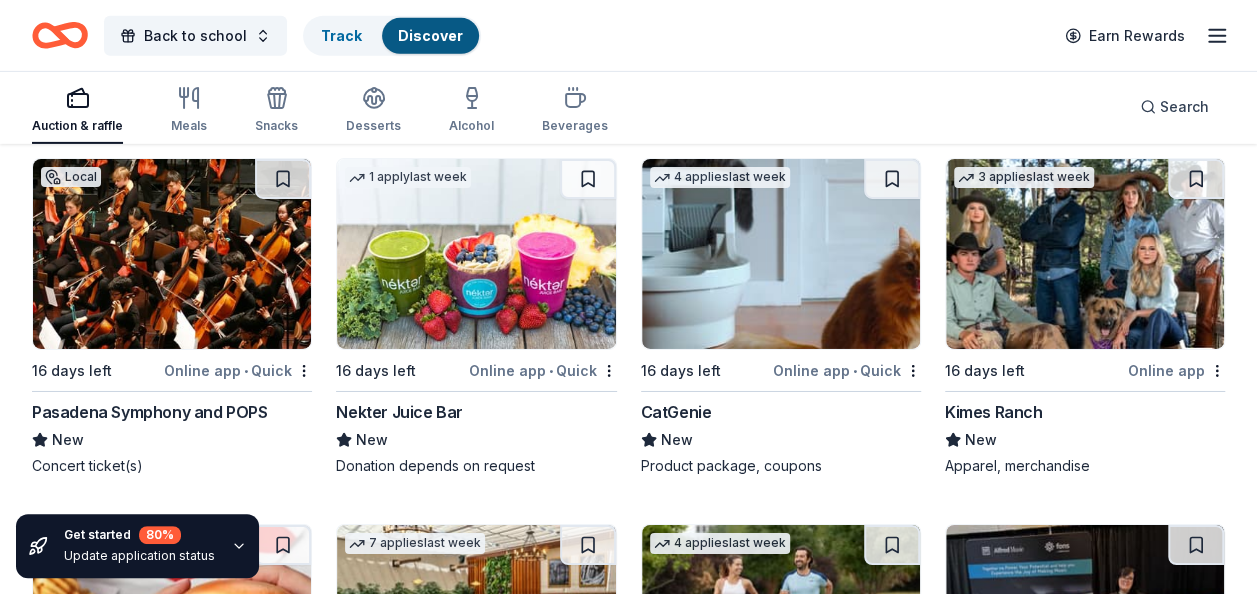 scroll, scrollTop: 7002, scrollLeft: 0, axis: vertical 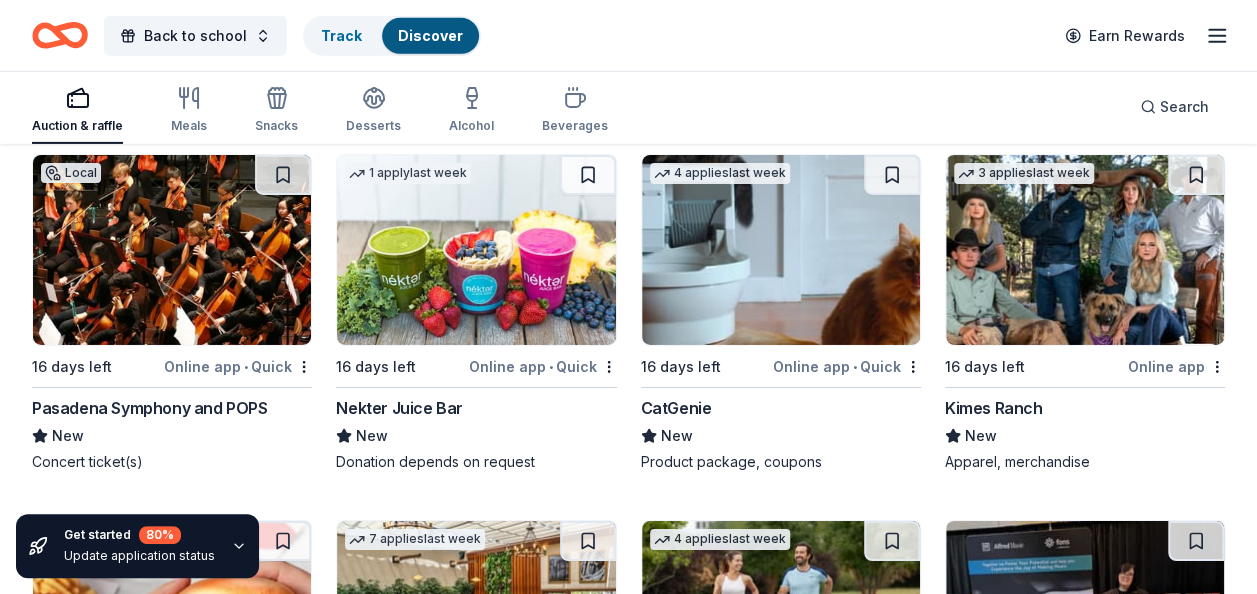 click at bounding box center (1085, 250) 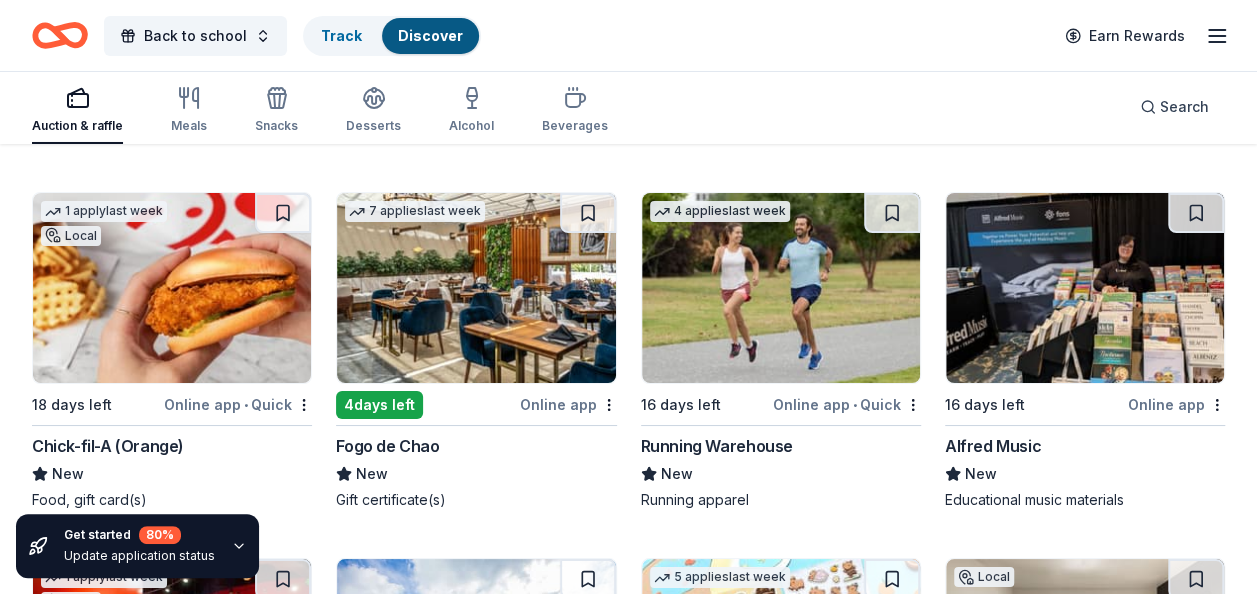 scroll, scrollTop: 7348, scrollLeft: 0, axis: vertical 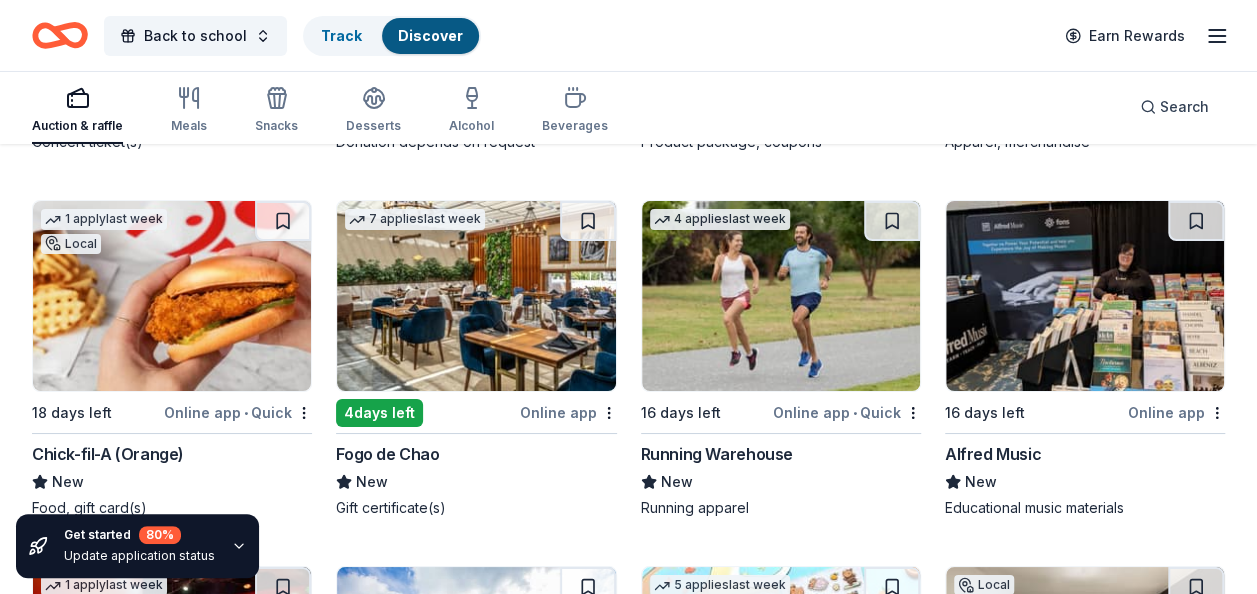 click at bounding box center (172, 296) 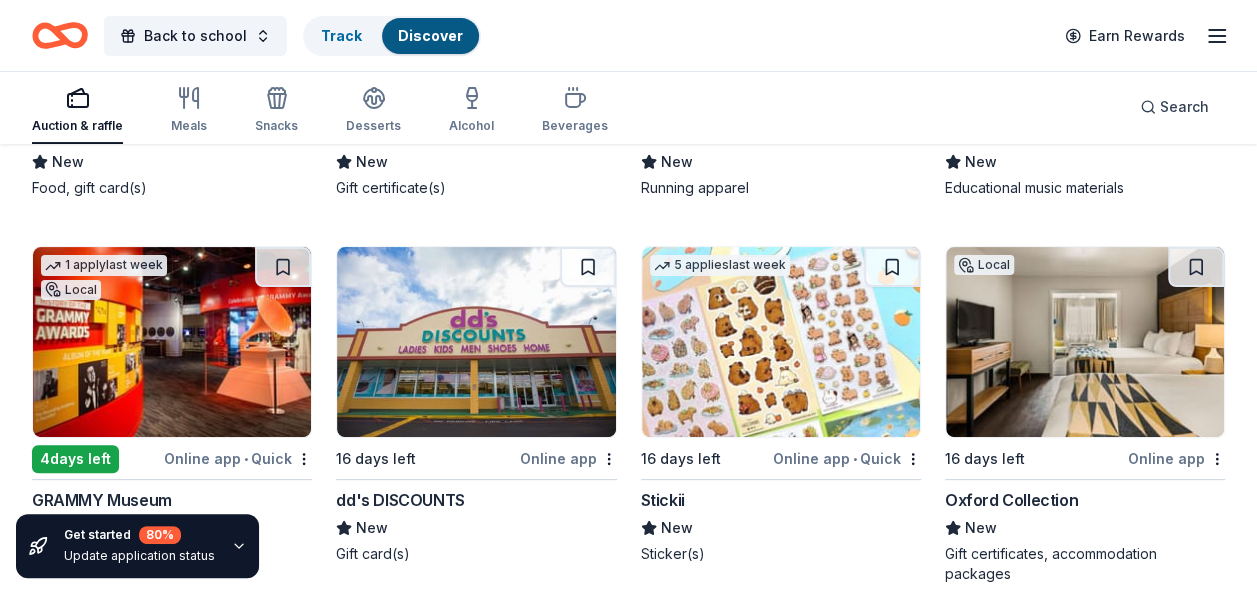 scroll, scrollTop: 7682, scrollLeft: 0, axis: vertical 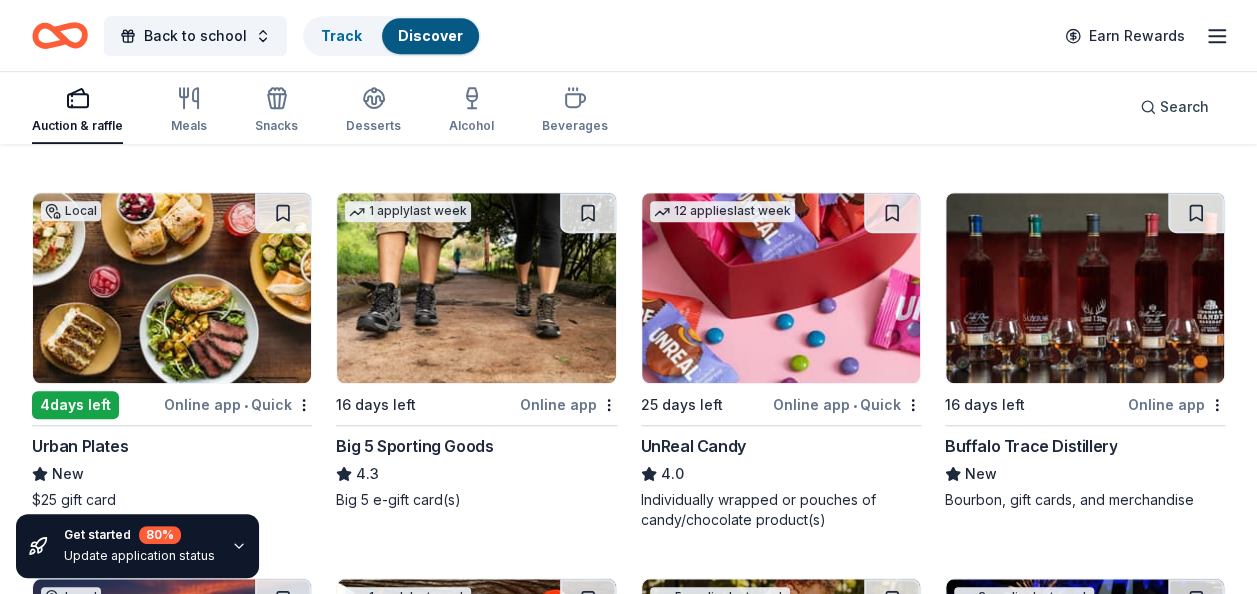 click at bounding box center [172, 288] 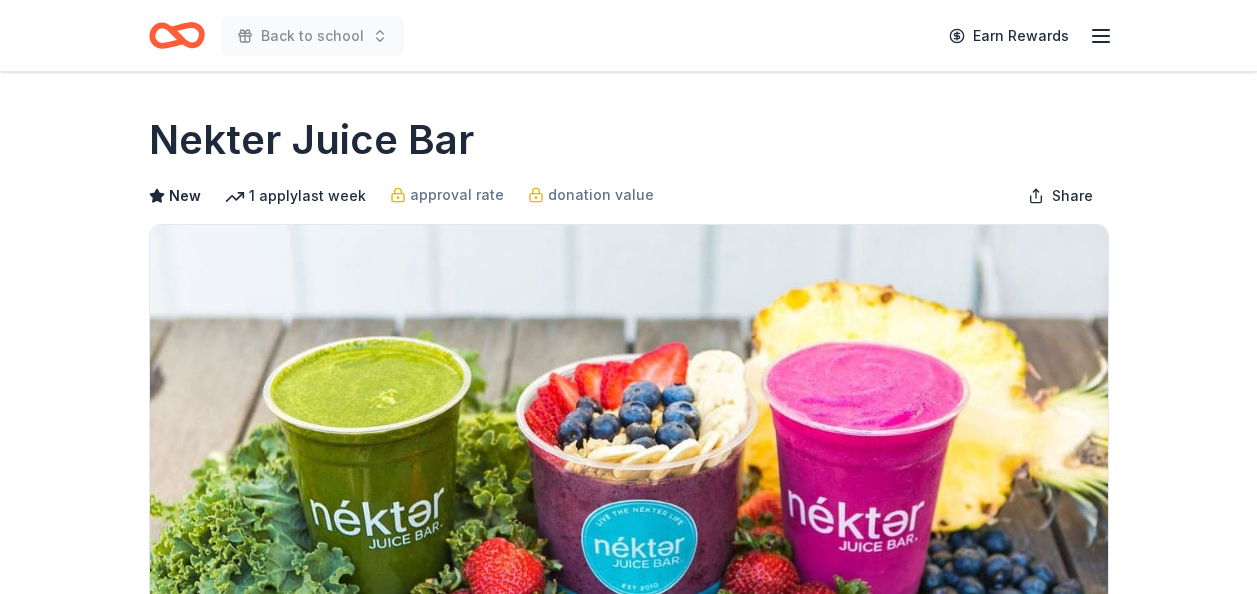 scroll, scrollTop: 0, scrollLeft: 0, axis: both 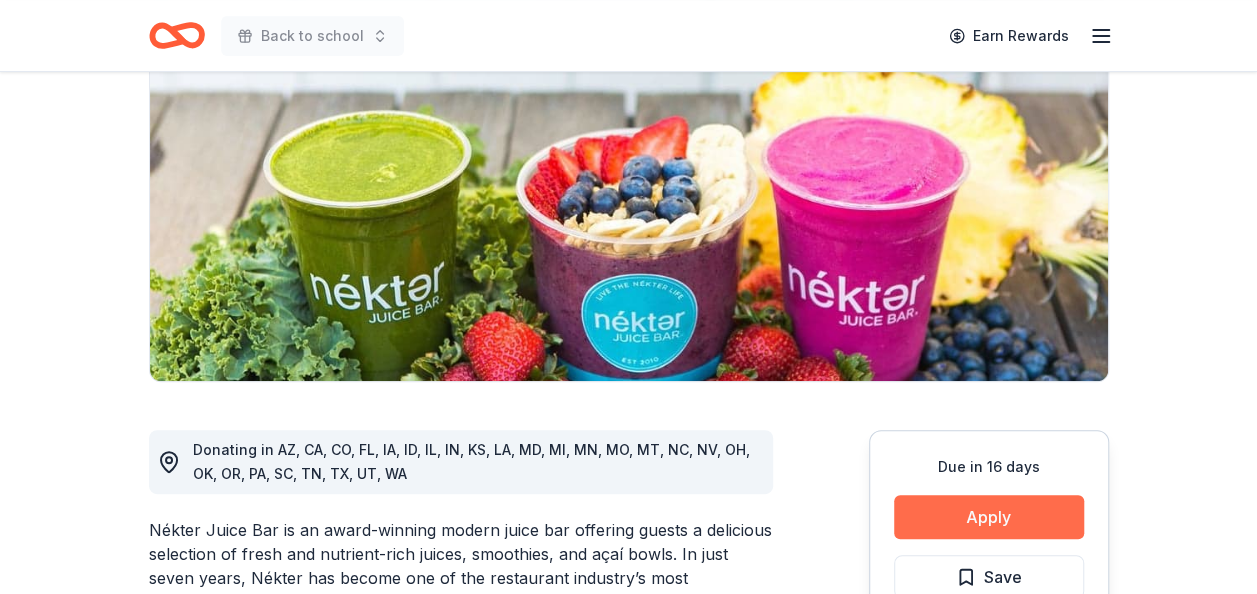 click on "Apply" at bounding box center [989, 517] 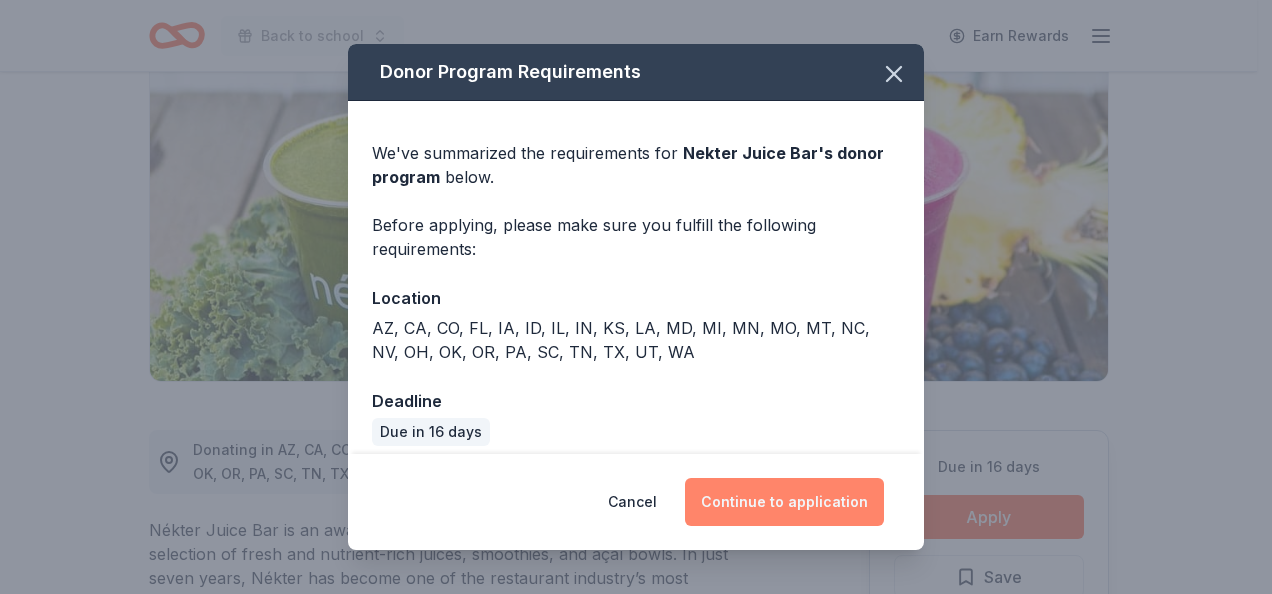 click on "Continue to application" at bounding box center (784, 502) 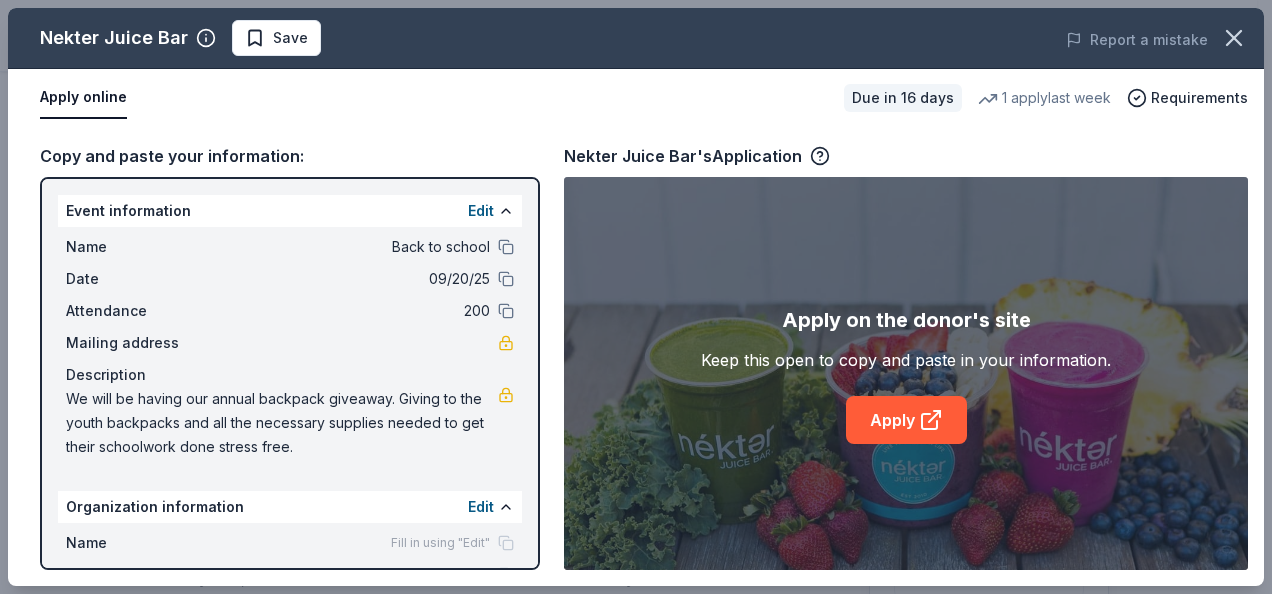 click on "Name Back to school" at bounding box center (290, 247) 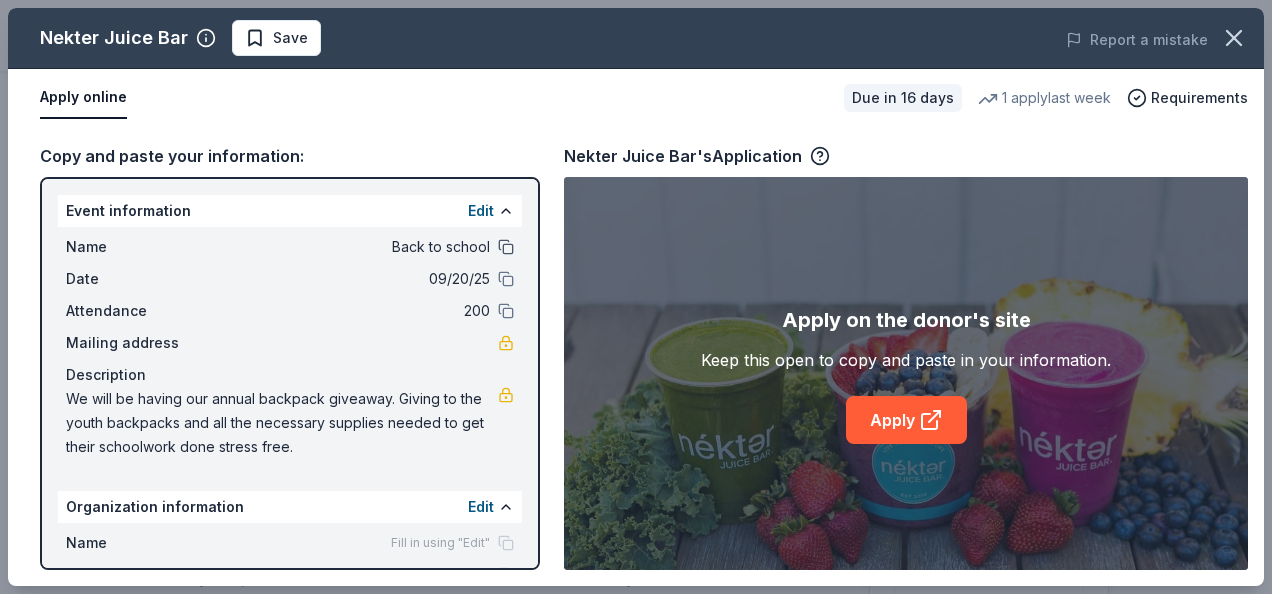 click at bounding box center (506, 247) 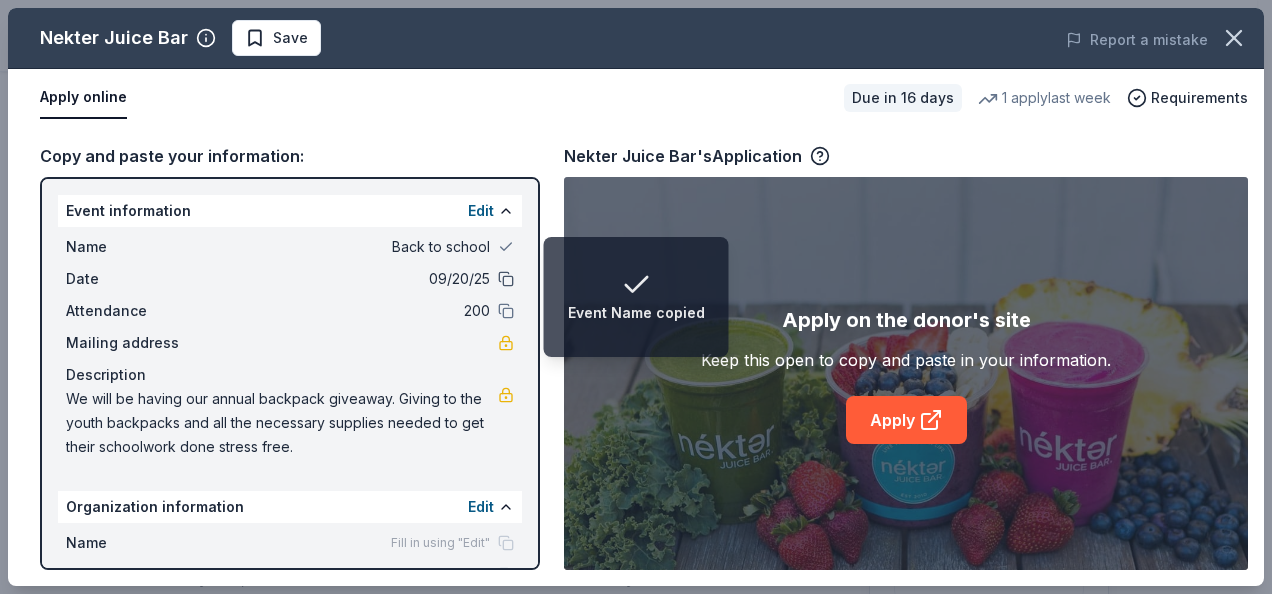 click at bounding box center [506, 279] 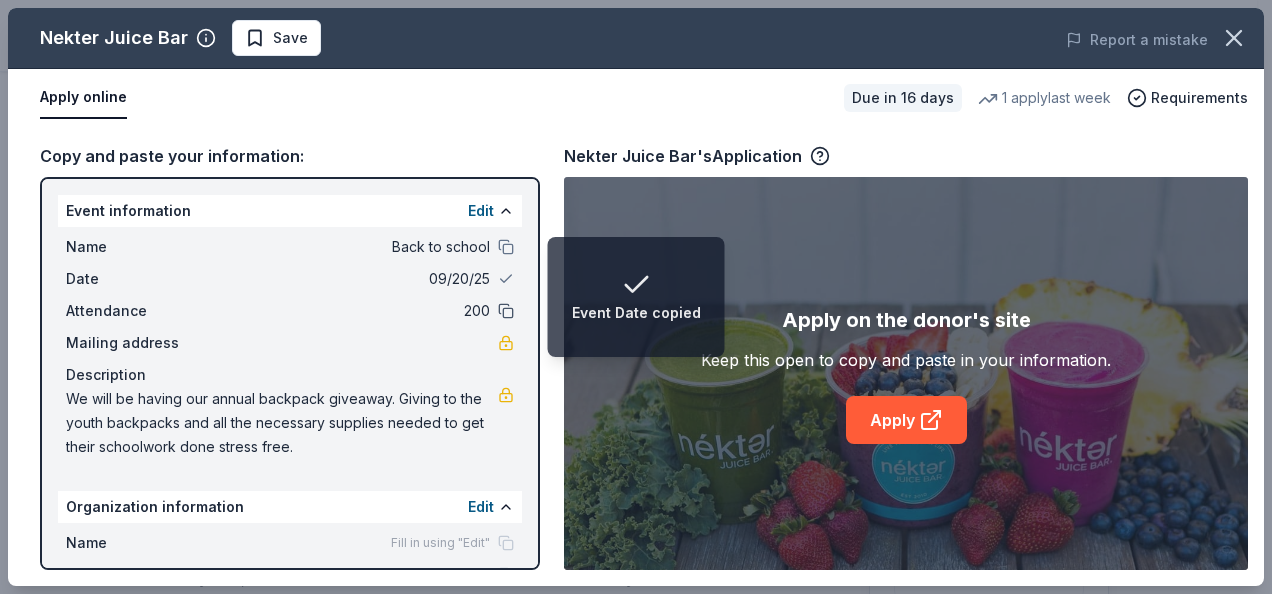 click at bounding box center [506, 311] 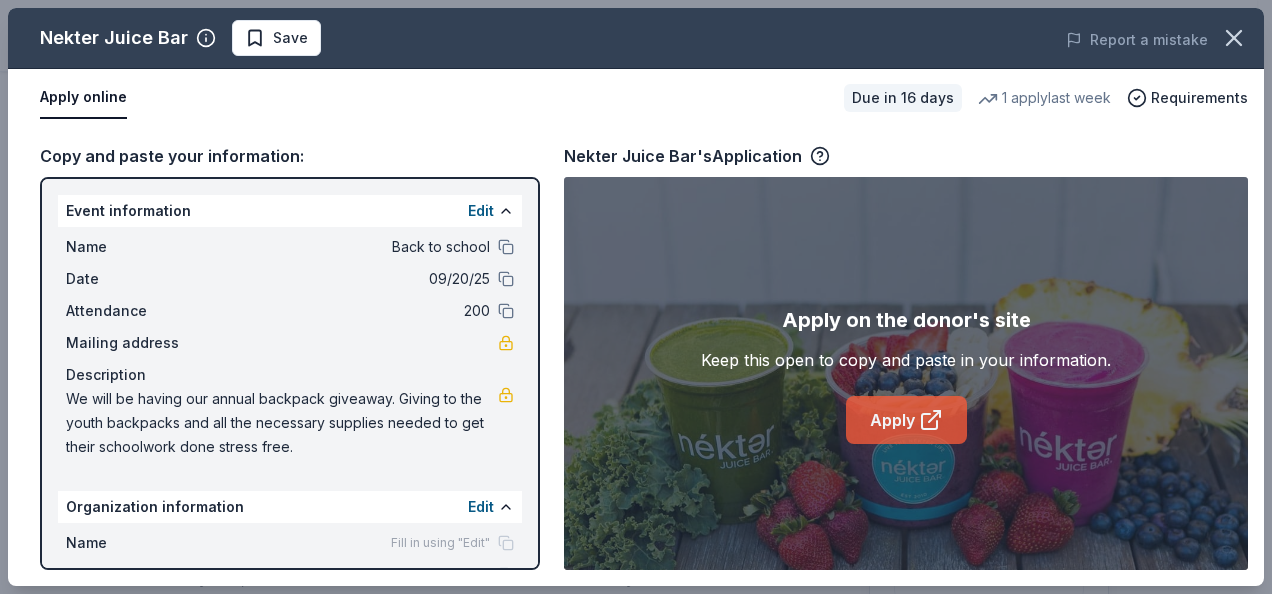 click 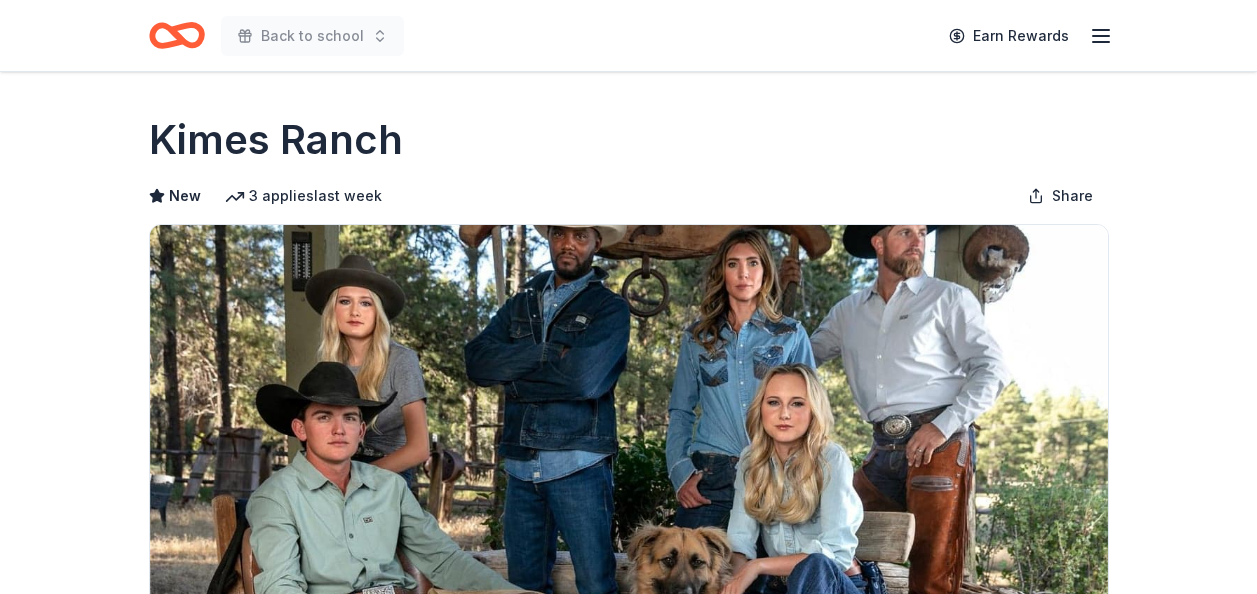 scroll, scrollTop: 0, scrollLeft: 0, axis: both 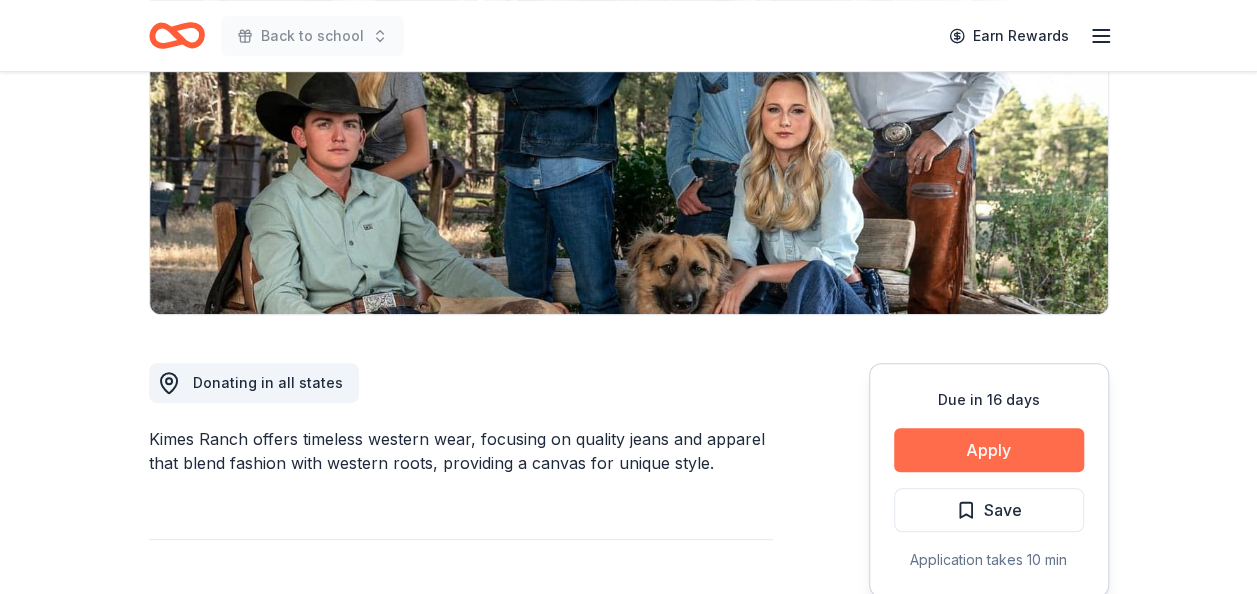 click on "Apply" at bounding box center [989, 450] 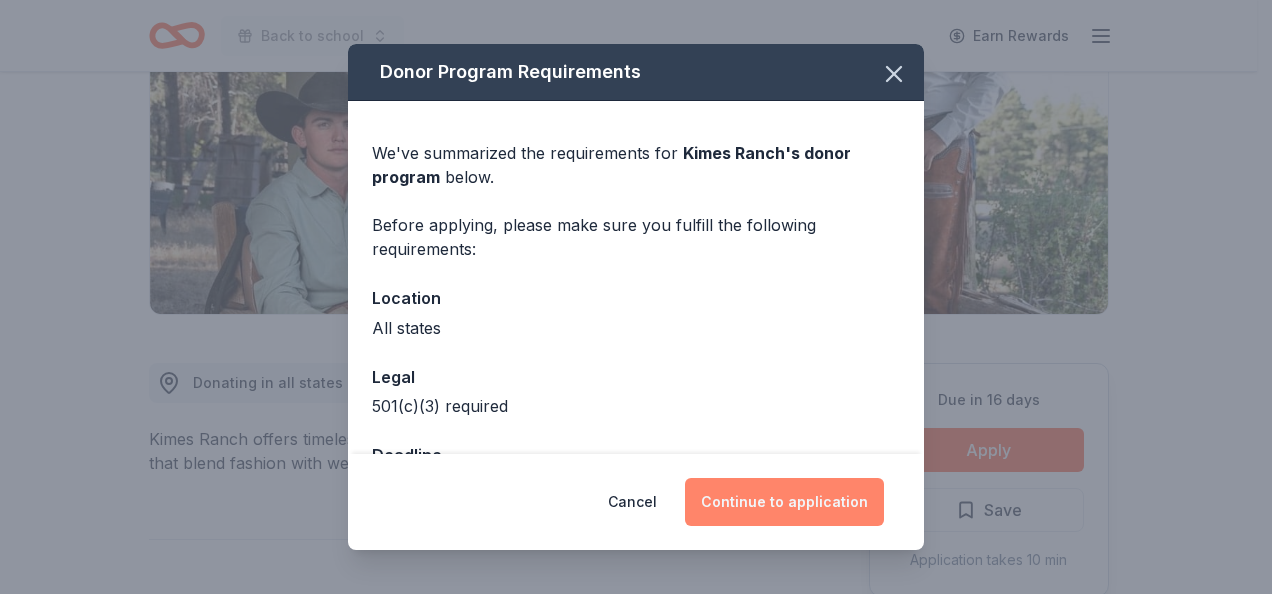 click on "Continue to application" at bounding box center [784, 502] 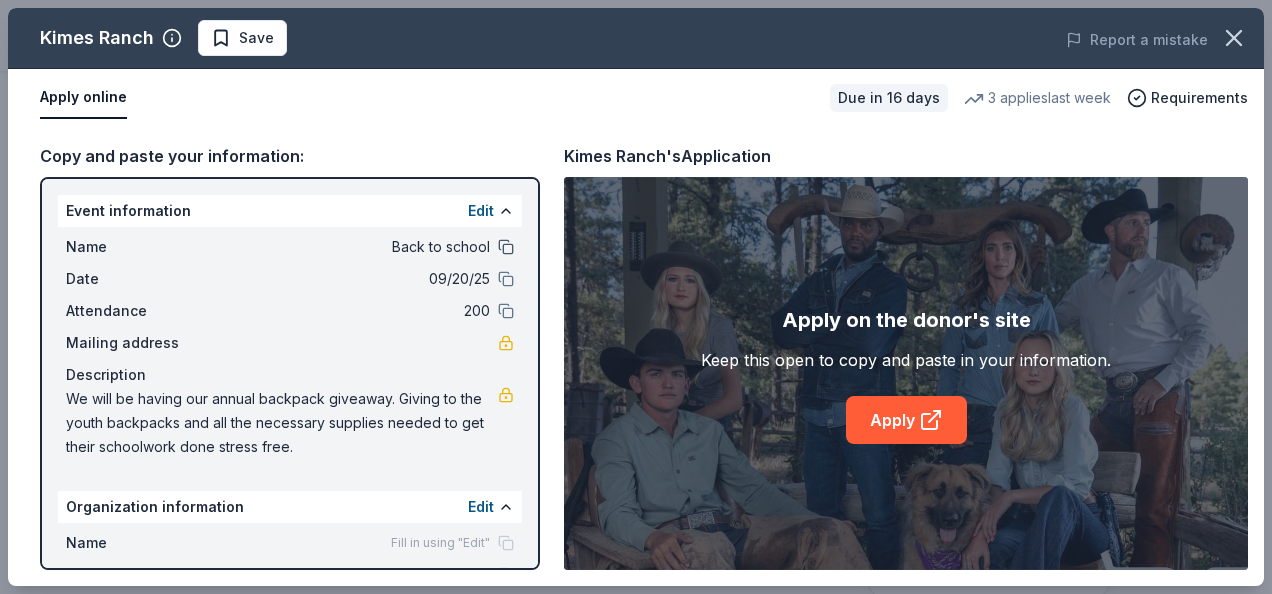 click at bounding box center [506, 247] 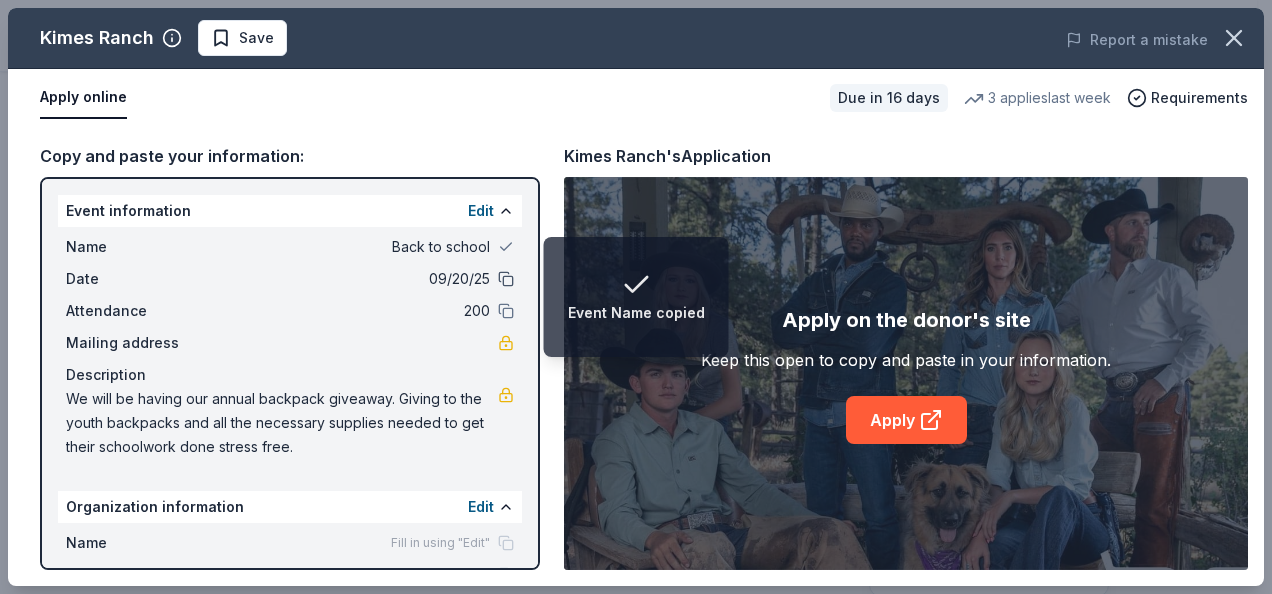click at bounding box center (506, 279) 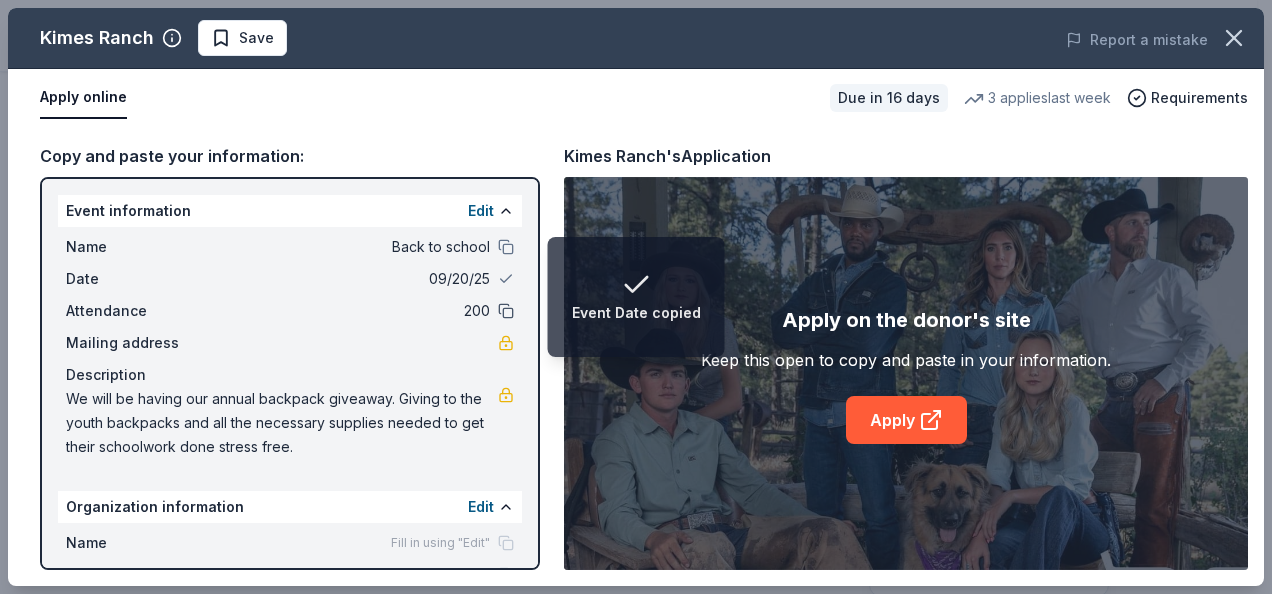 click at bounding box center [506, 311] 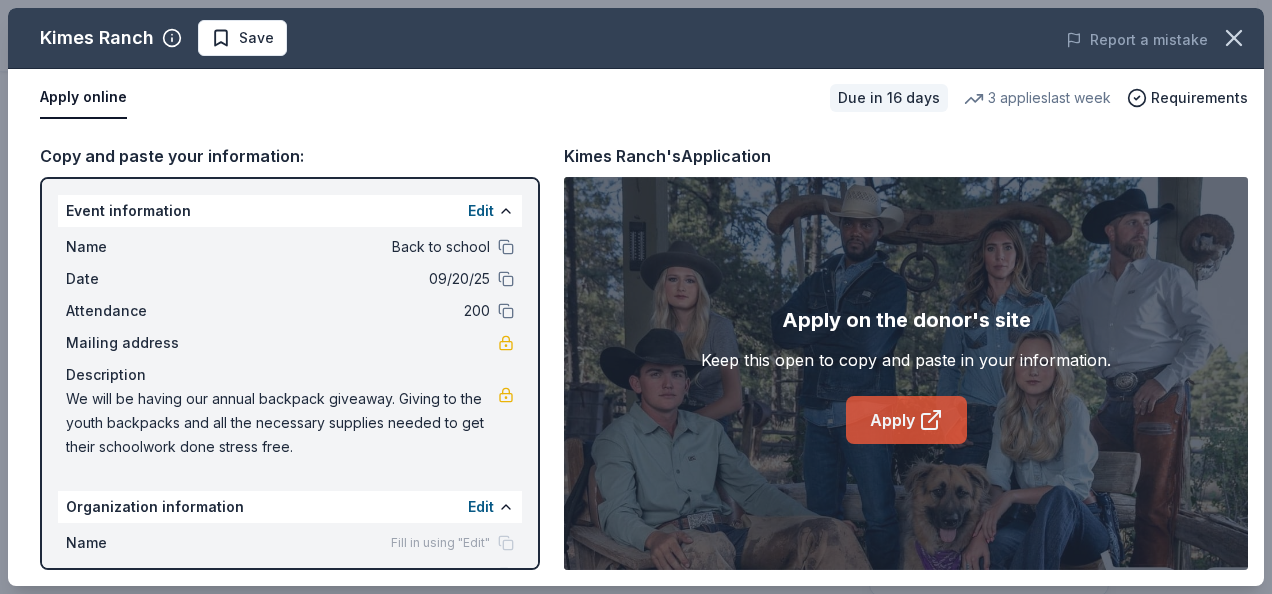 click on "Apply" at bounding box center (906, 420) 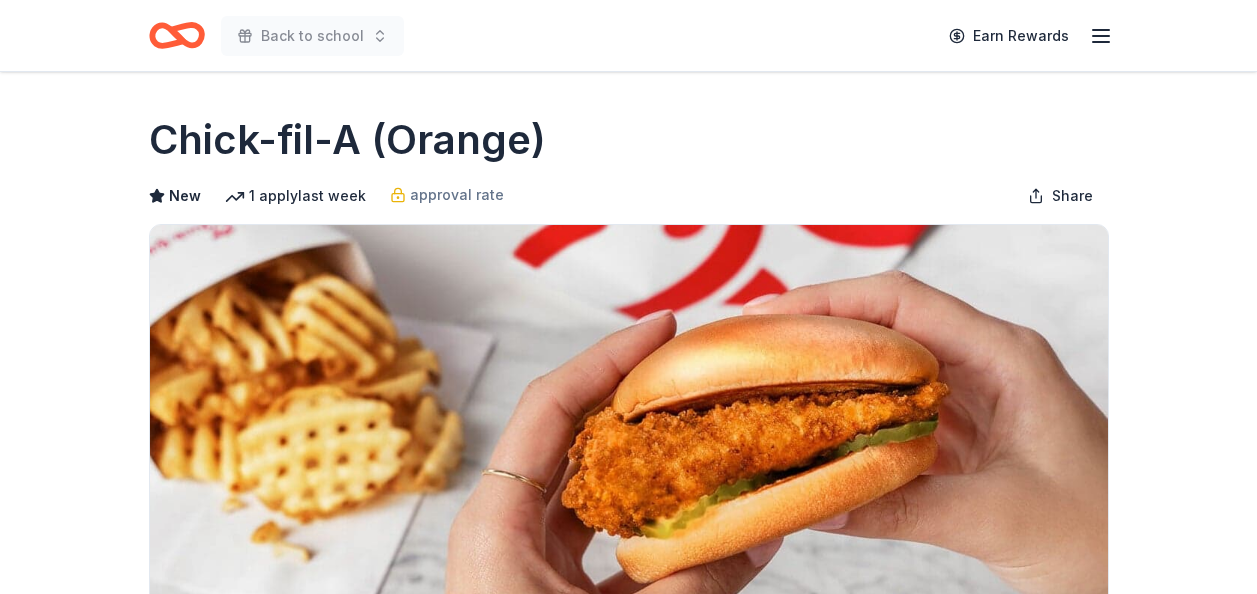 scroll, scrollTop: 0, scrollLeft: 0, axis: both 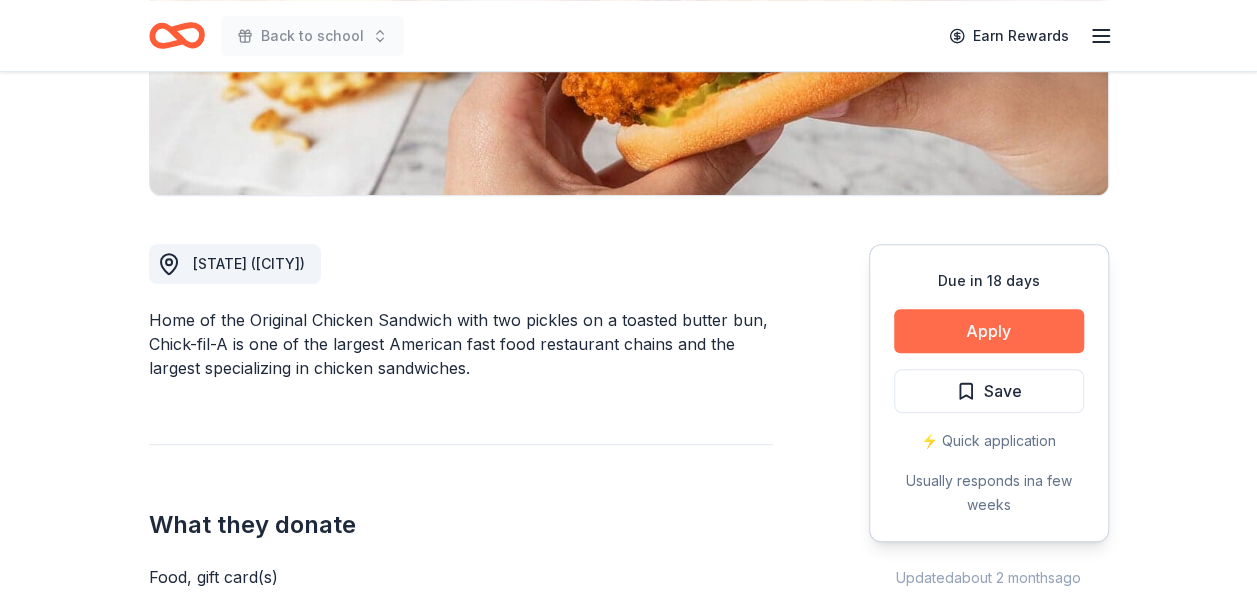 click on "Apply" at bounding box center (989, 331) 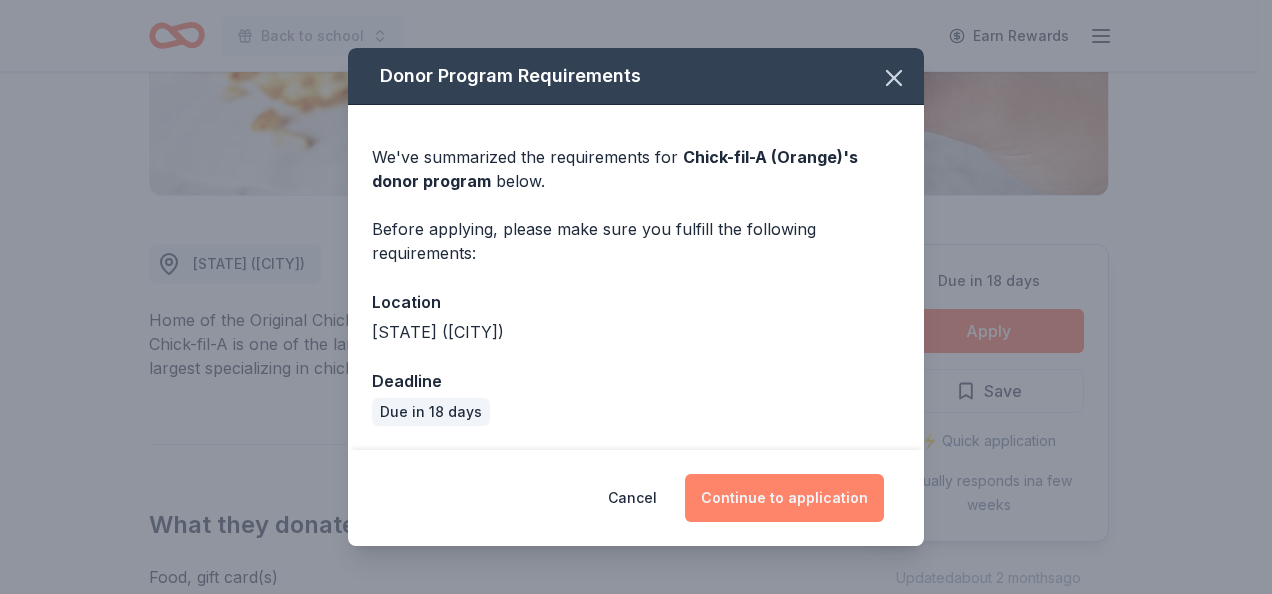 click on "Continue to application" at bounding box center (784, 498) 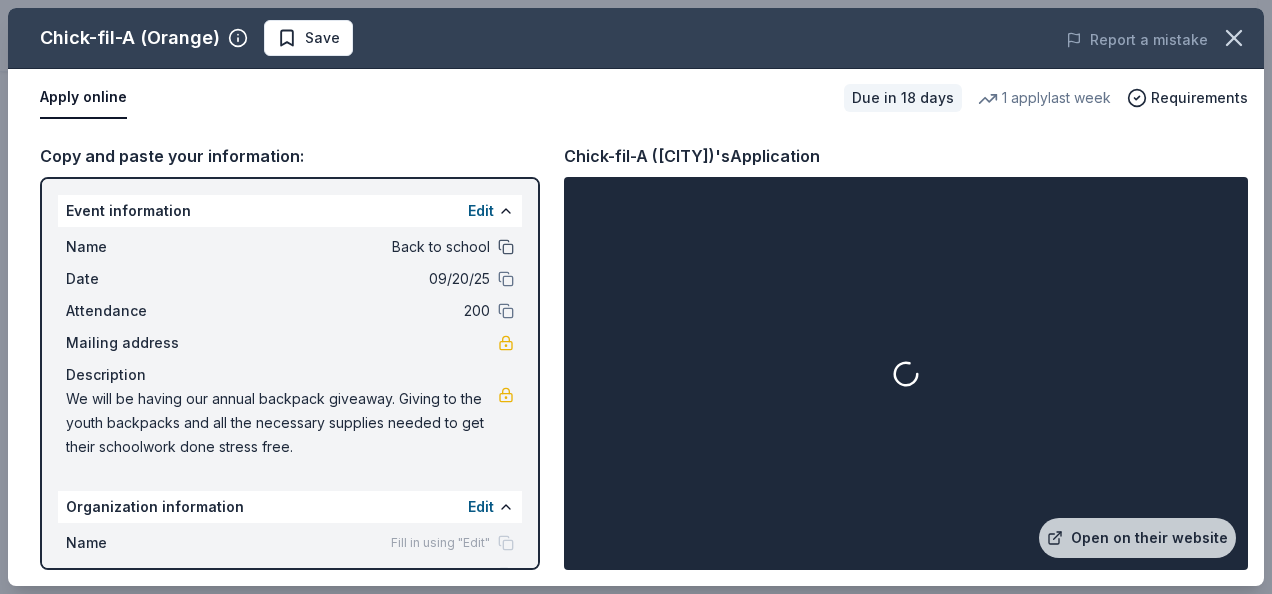 click at bounding box center [506, 247] 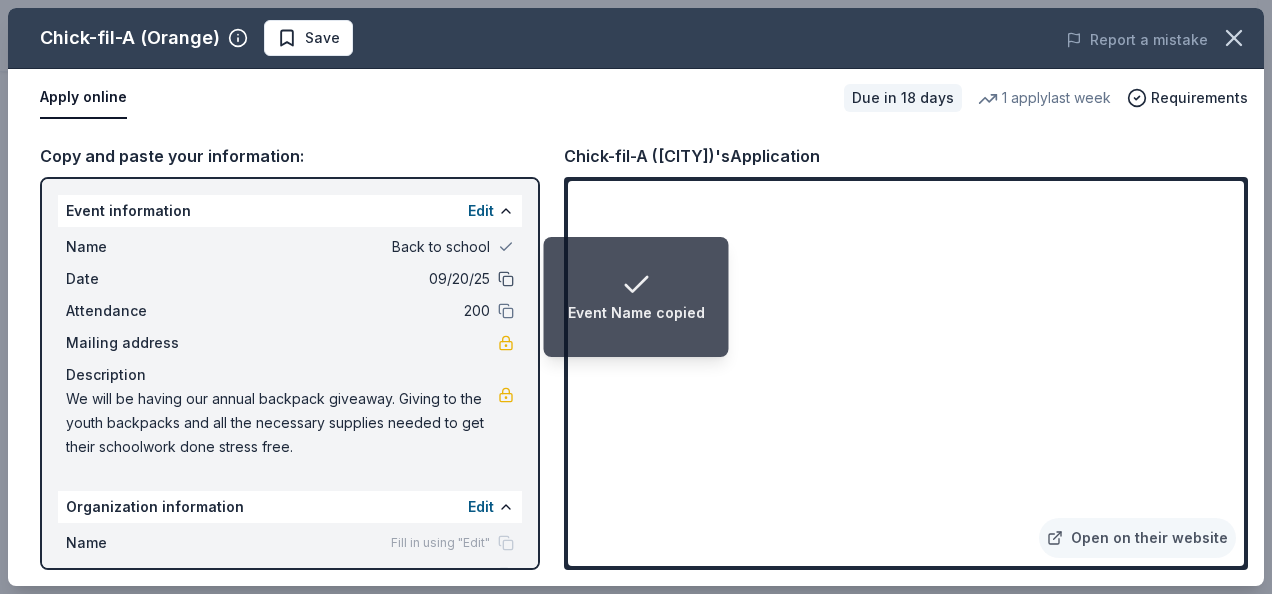 click at bounding box center (506, 279) 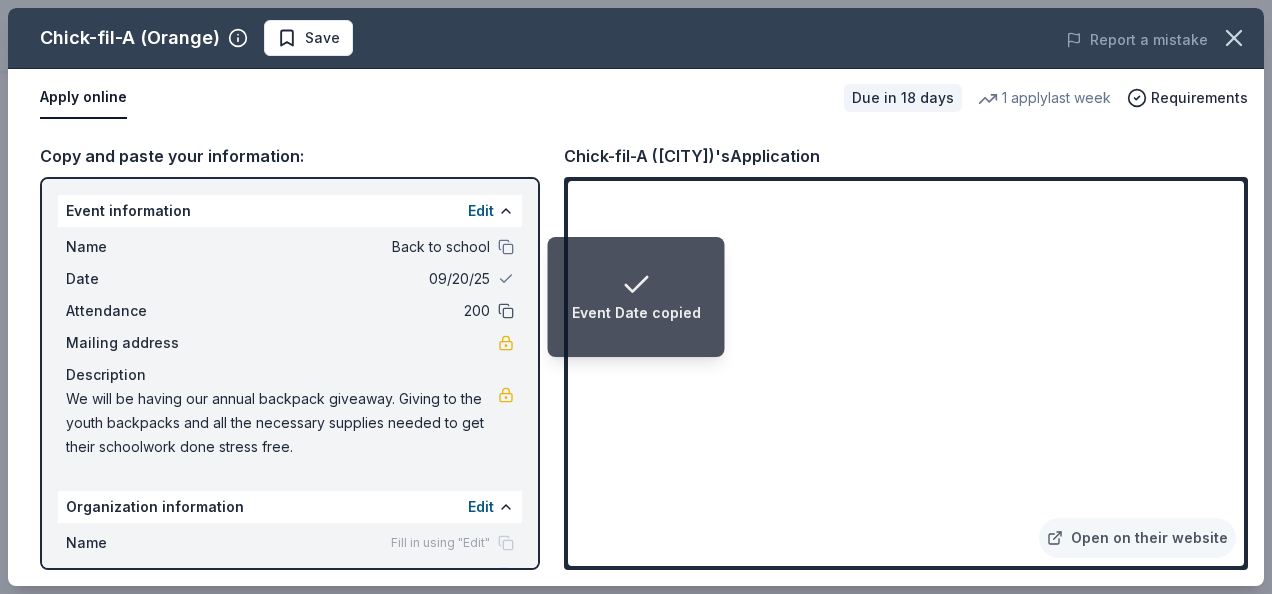click at bounding box center (506, 311) 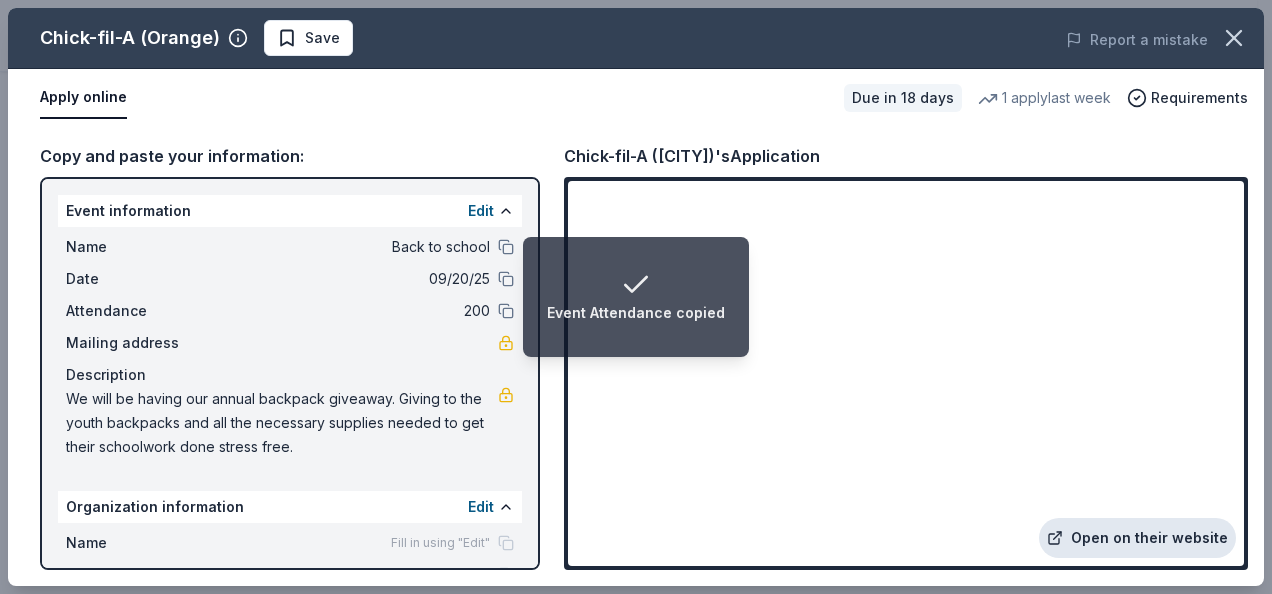 click on "Open on their website" at bounding box center (1137, 538) 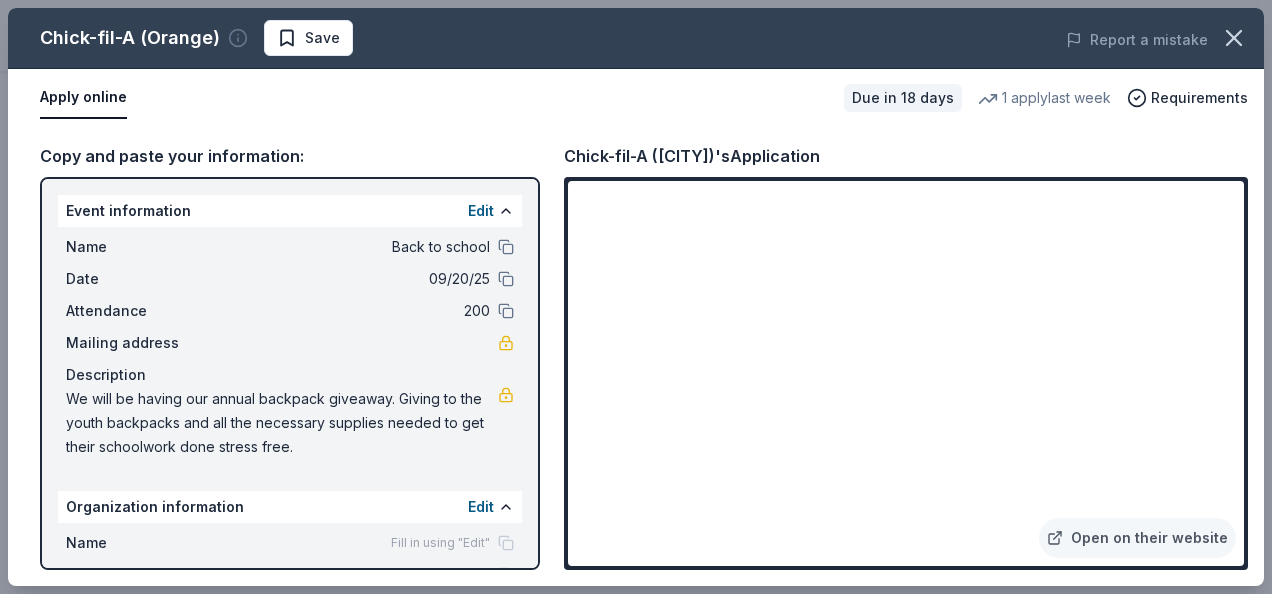 click 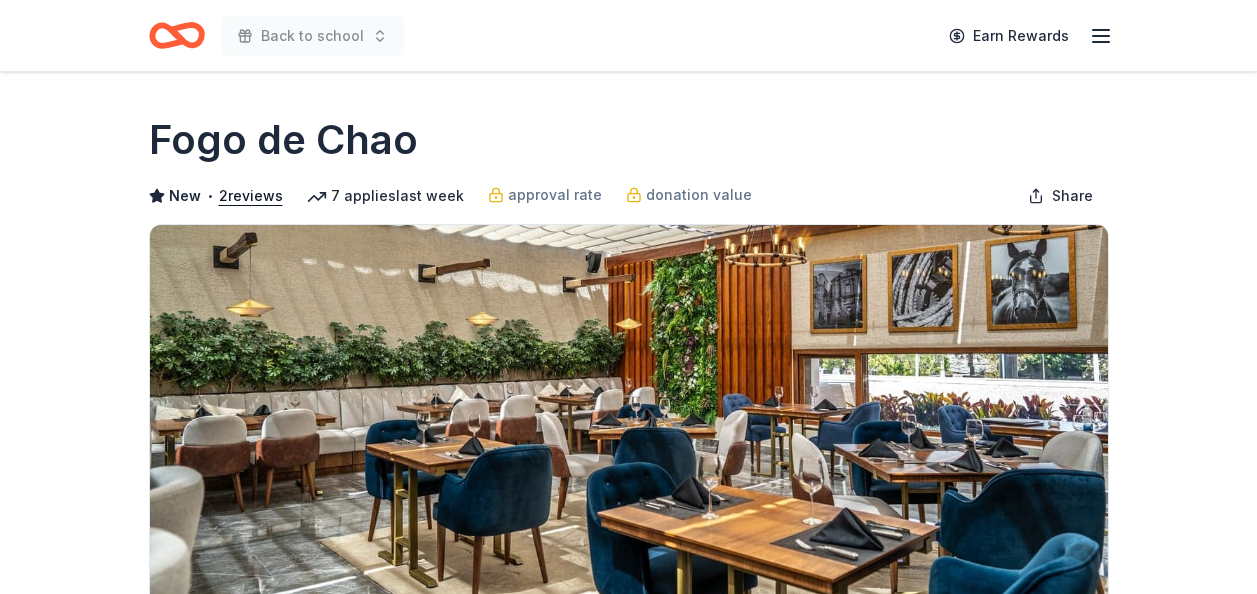 scroll, scrollTop: 0, scrollLeft: 0, axis: both 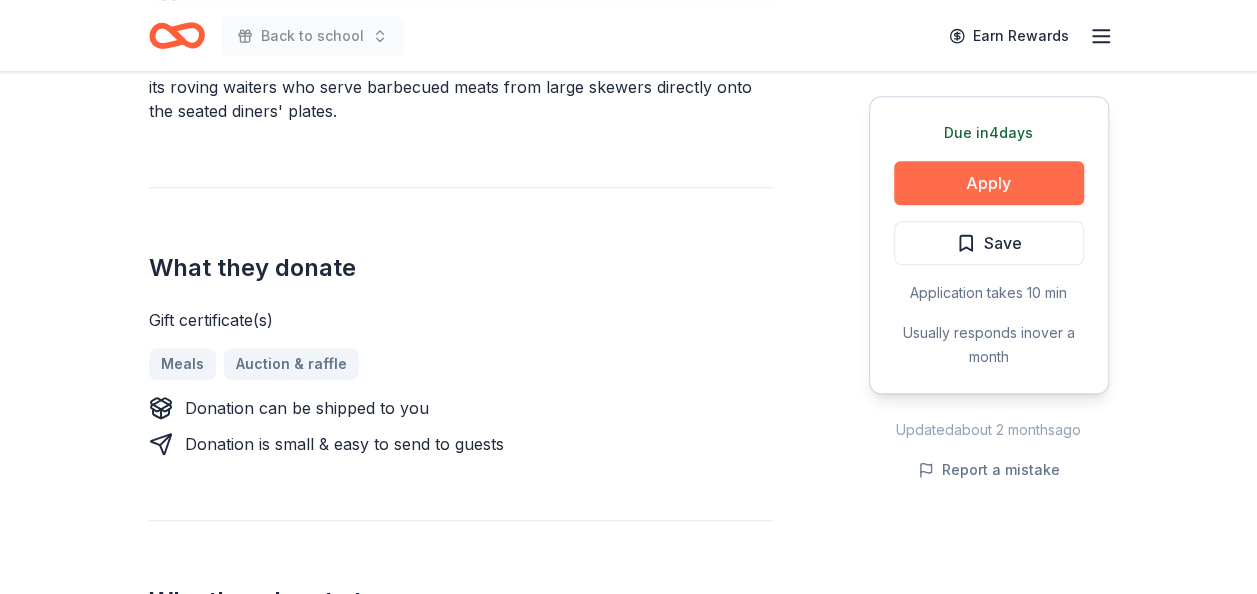 click on "Apply" at bounding box center (989, 183) 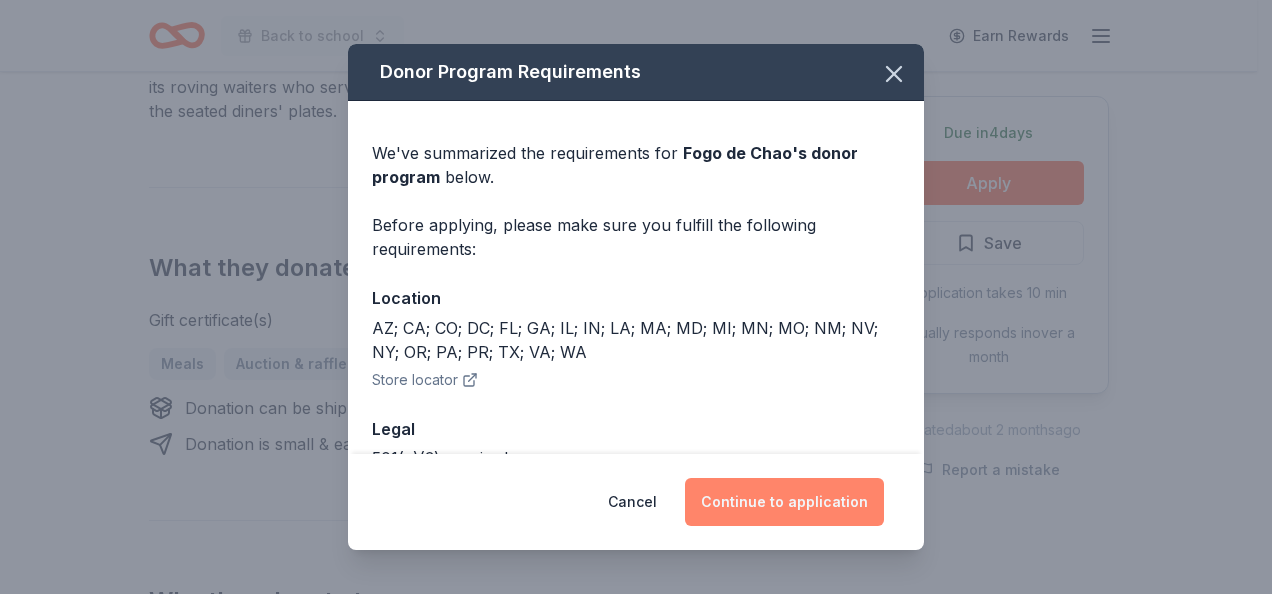 click on "Continue to application" at bounding box center [784, 502] 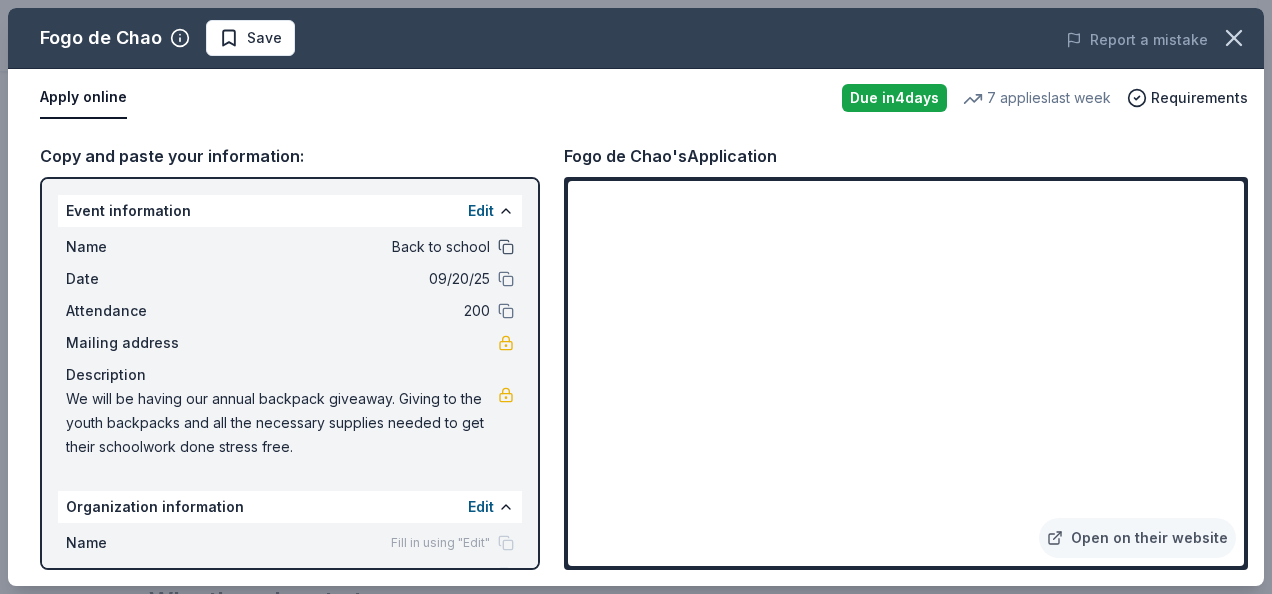 click at bounding box center [506, 247] 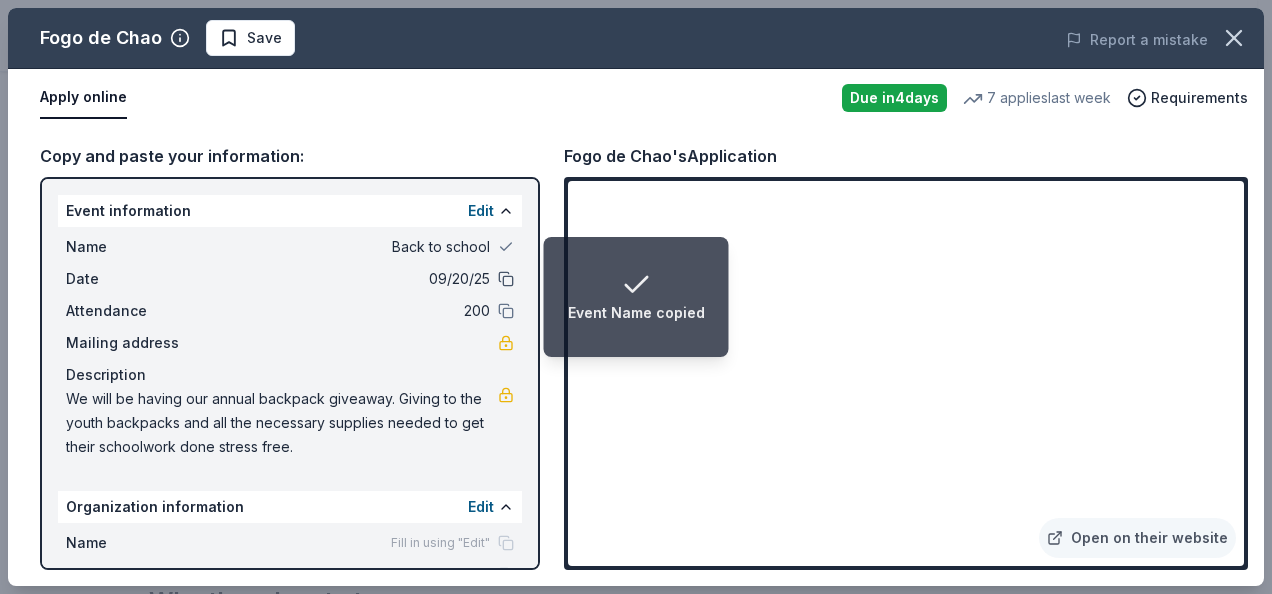 click at bounding box center (506, 279) 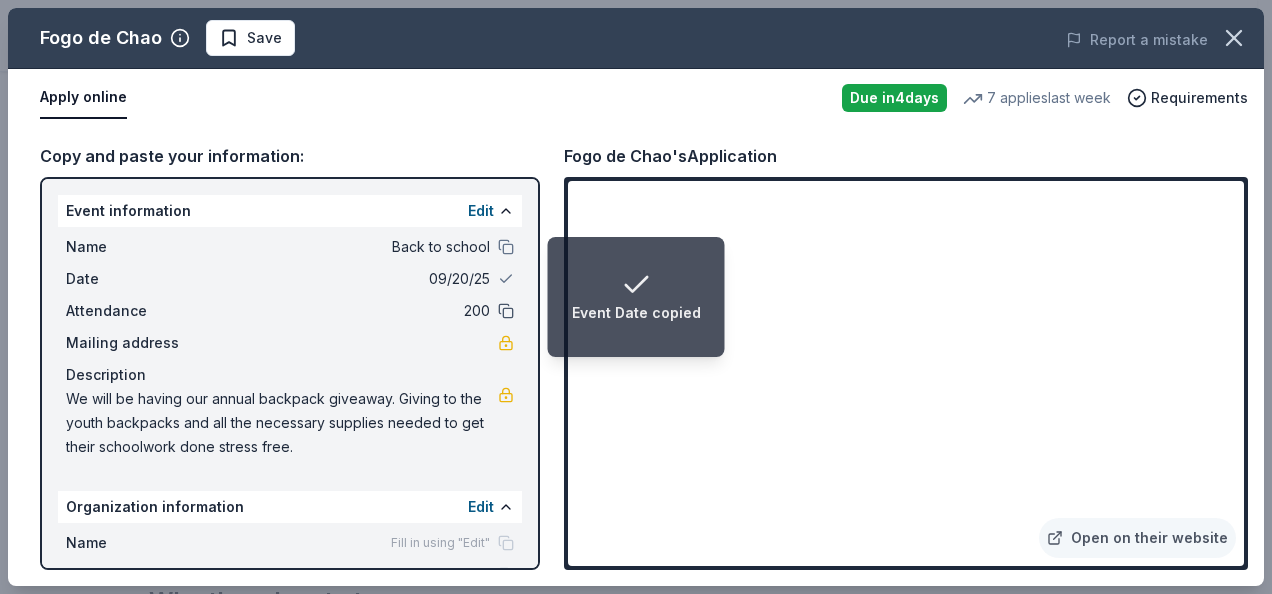 click at bounding box center (506, 311) 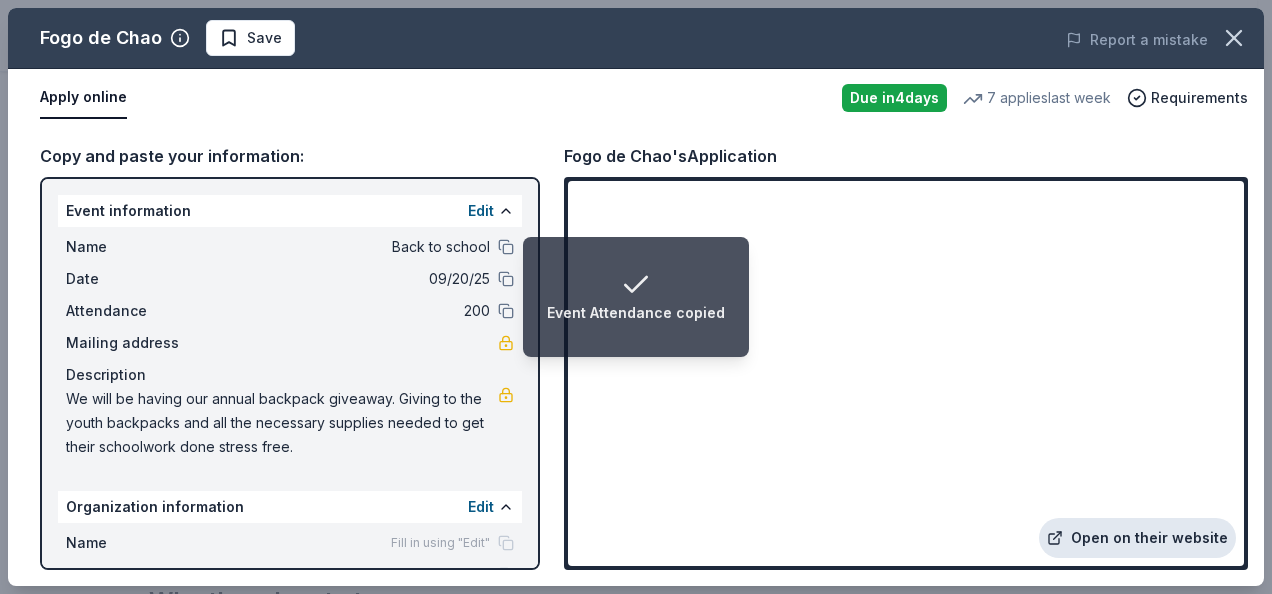 click on "Open on their website" at bounding box center (1137, 538) 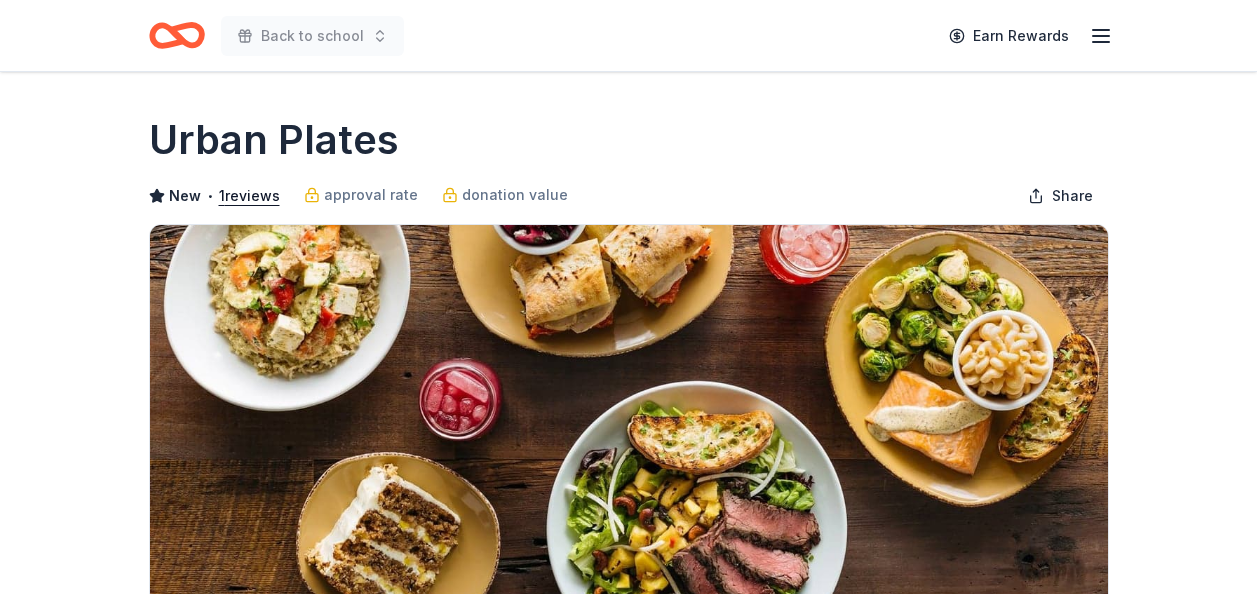 scroll, scrollTop: 0, scrollLeft: 0, axis: both 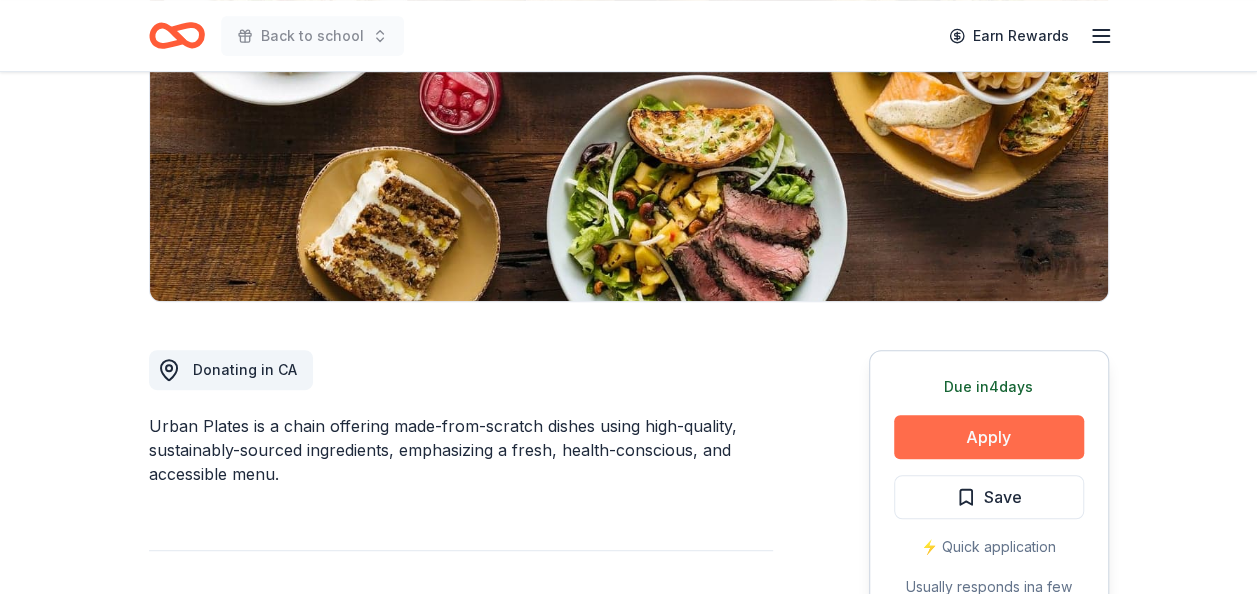 click on "Apply" at bounding box center [989, 437] 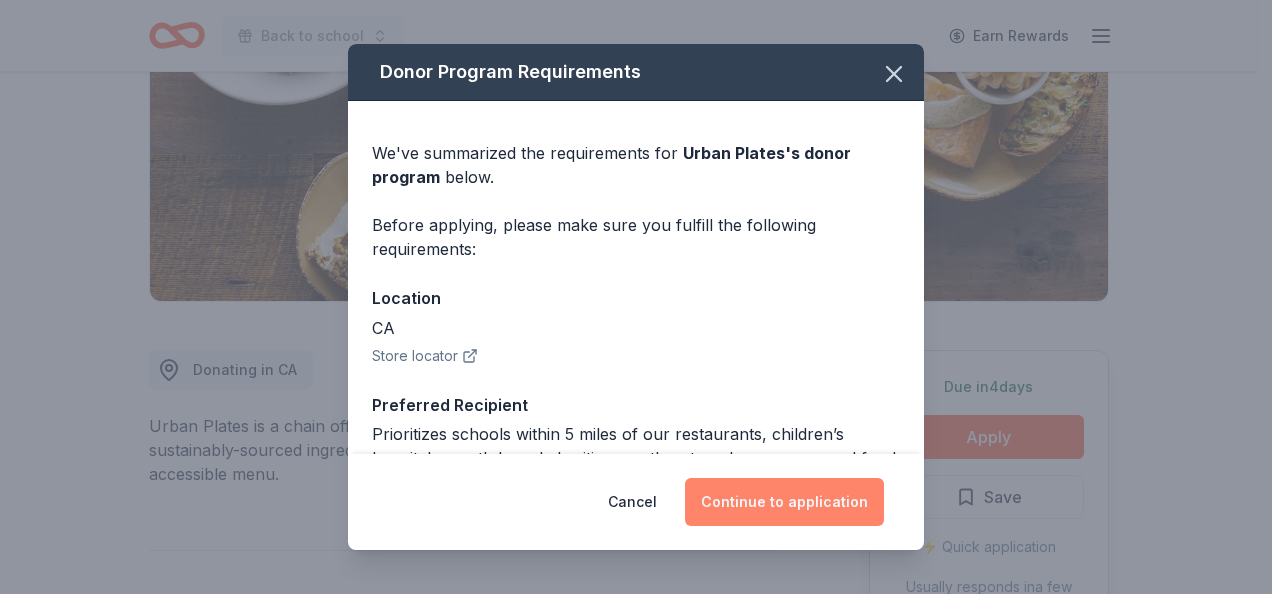 click on "Continue to application" at bounding box center (784, 502) 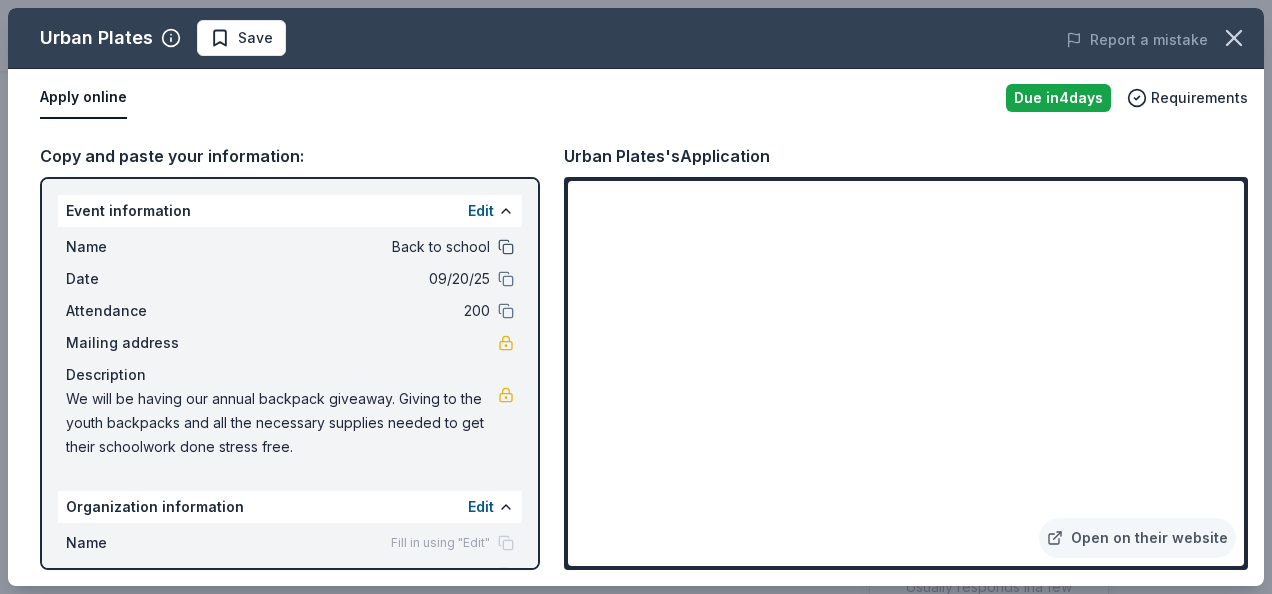 click at bounding box center [506, 247] 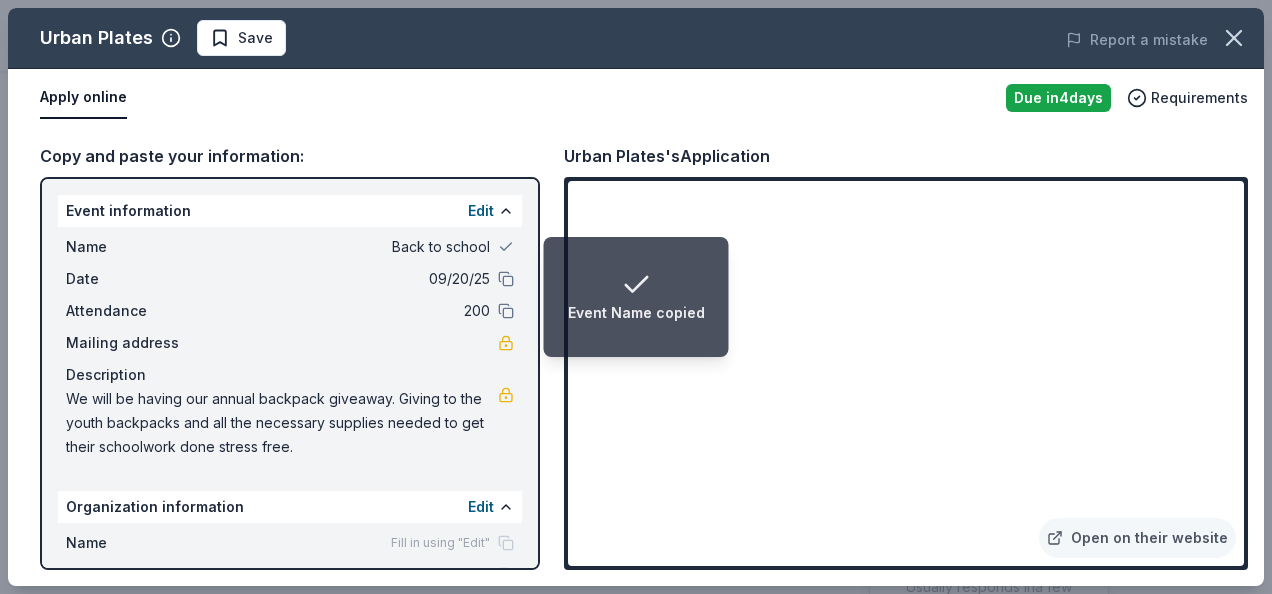 click on "Name Back to school Date 09/20/25 Attendance 200 Mailing address Description We will be having our annual backpack giveaway. Giving to the youth backpacks and all the necessary supplies needed to get their schoolwork done stress free." at bounding box center [290, 347] 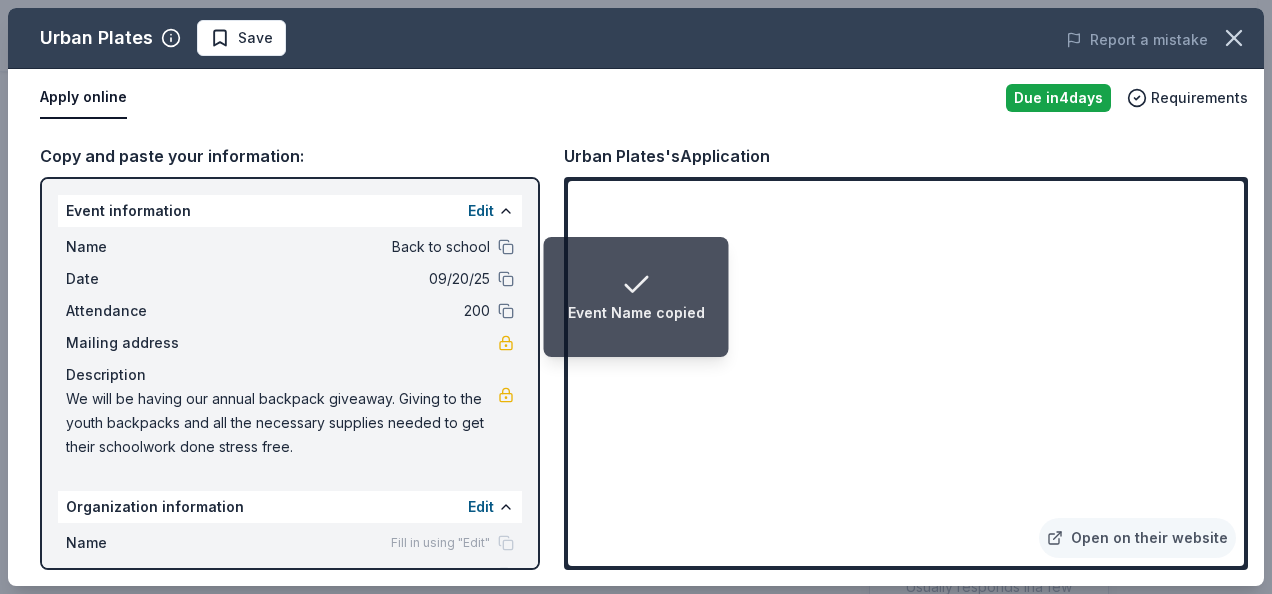 click on "Name Back to school Date 09/20/25 Attendance 200 Mailing address Description We will be having our annual backpack giveaway. Giving to the youth backpacks and all the necessary supplies needed to get their schoolwork done stress free." at bounding box center (290, 347) 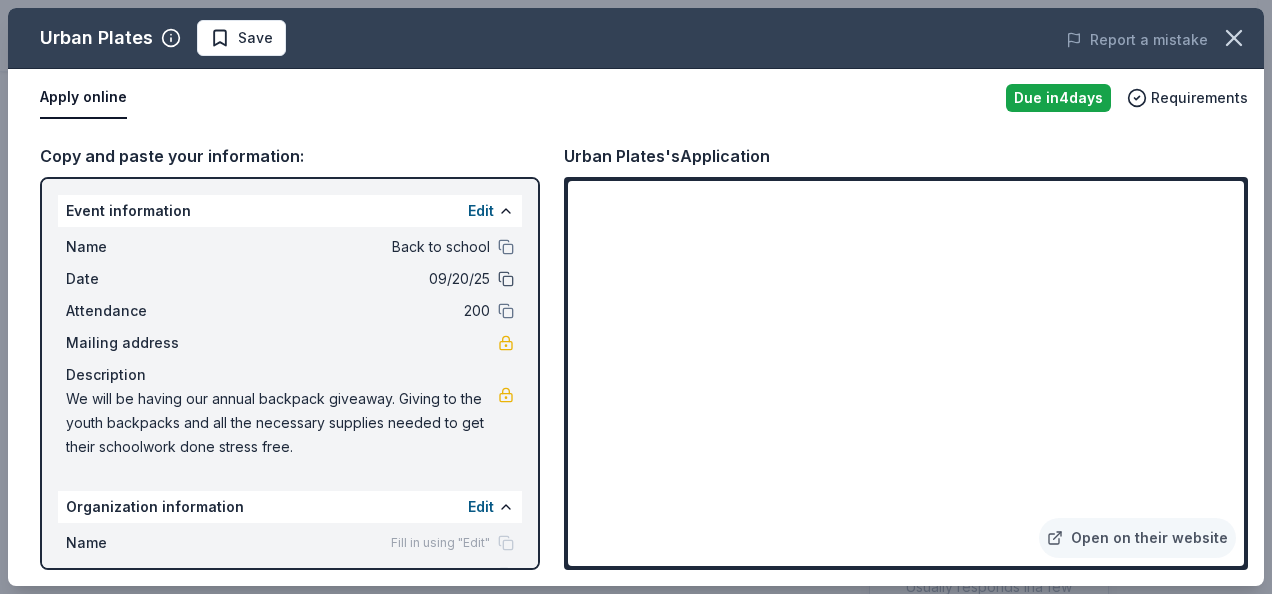 click at bounding box center [506, 279] 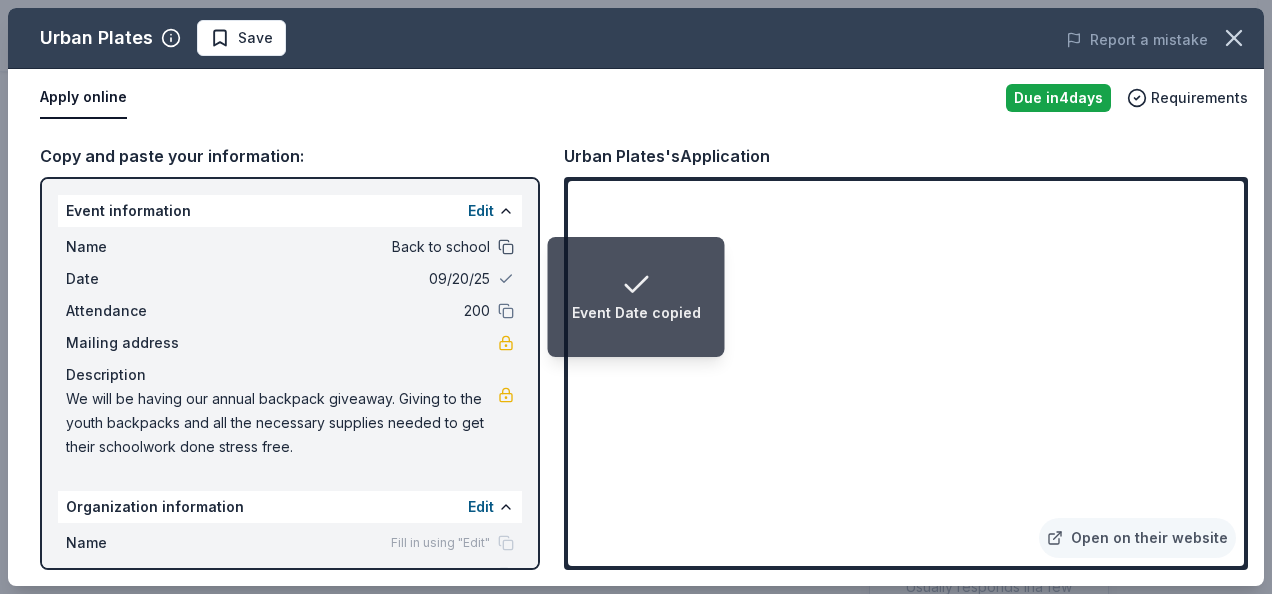 click at bounding box center (506, 247) 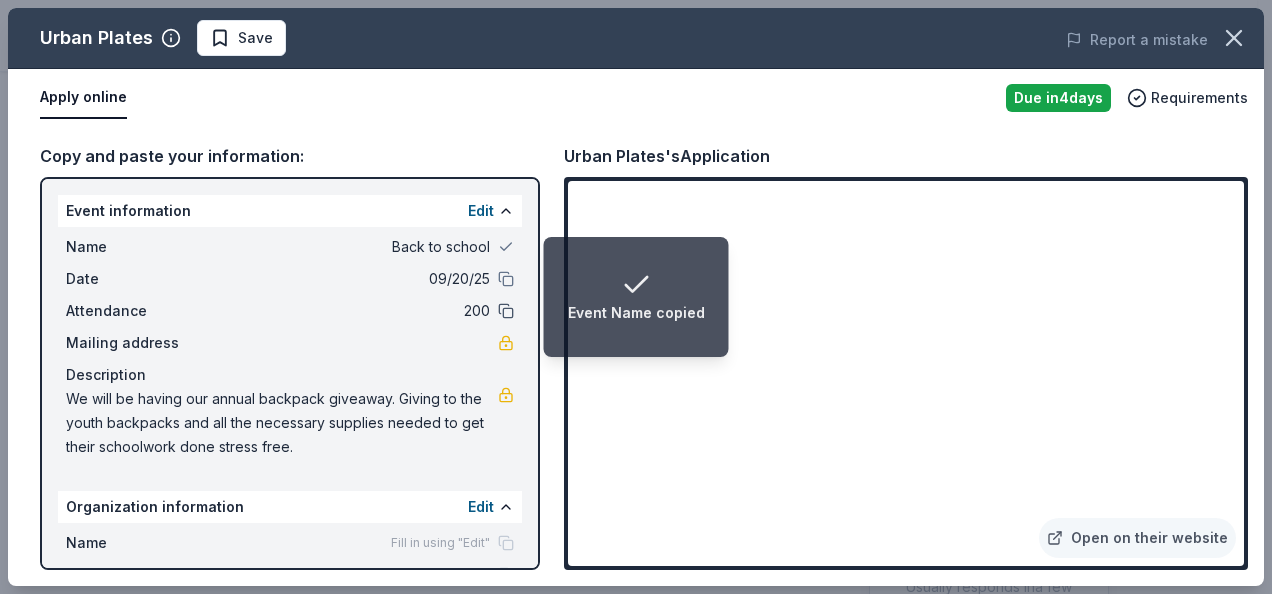click at bounding box center [506, 311] 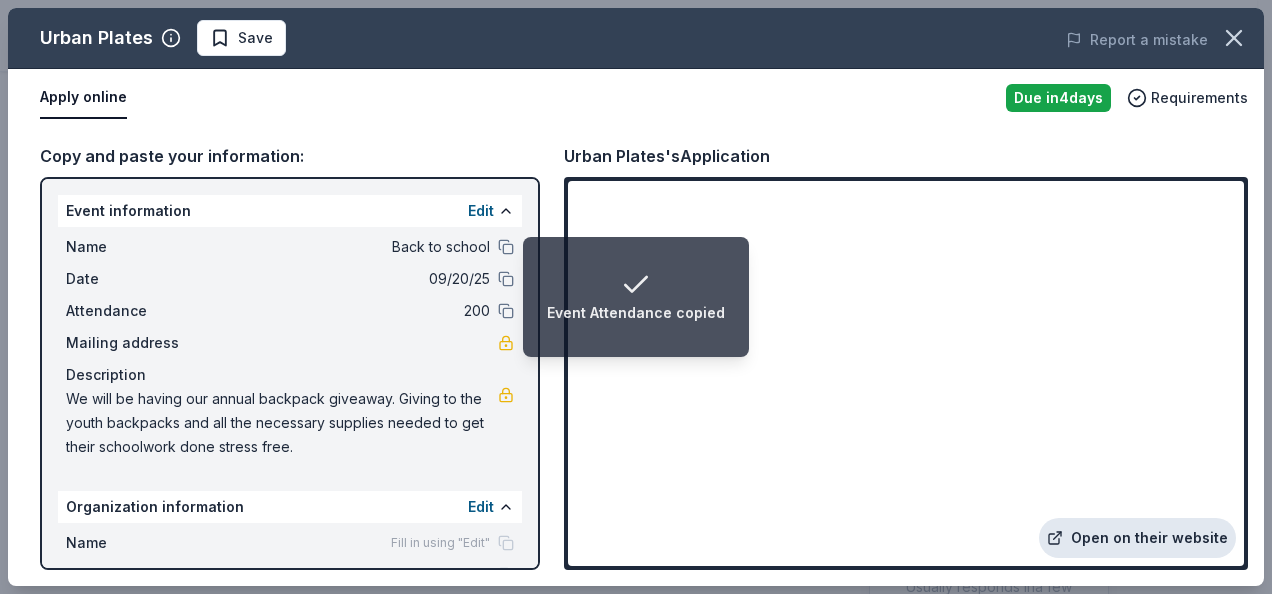 click on "Open on their website" at bounding box center [1137, 538] 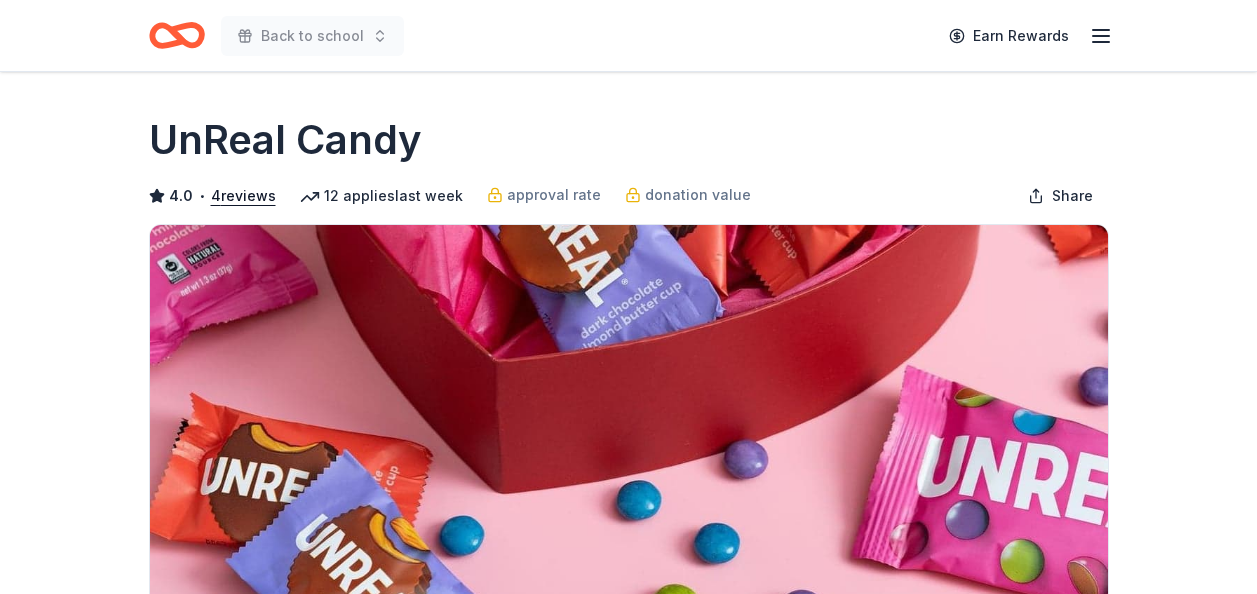scroll, scrollTop: 0, scrollLeft: 0, axis: both 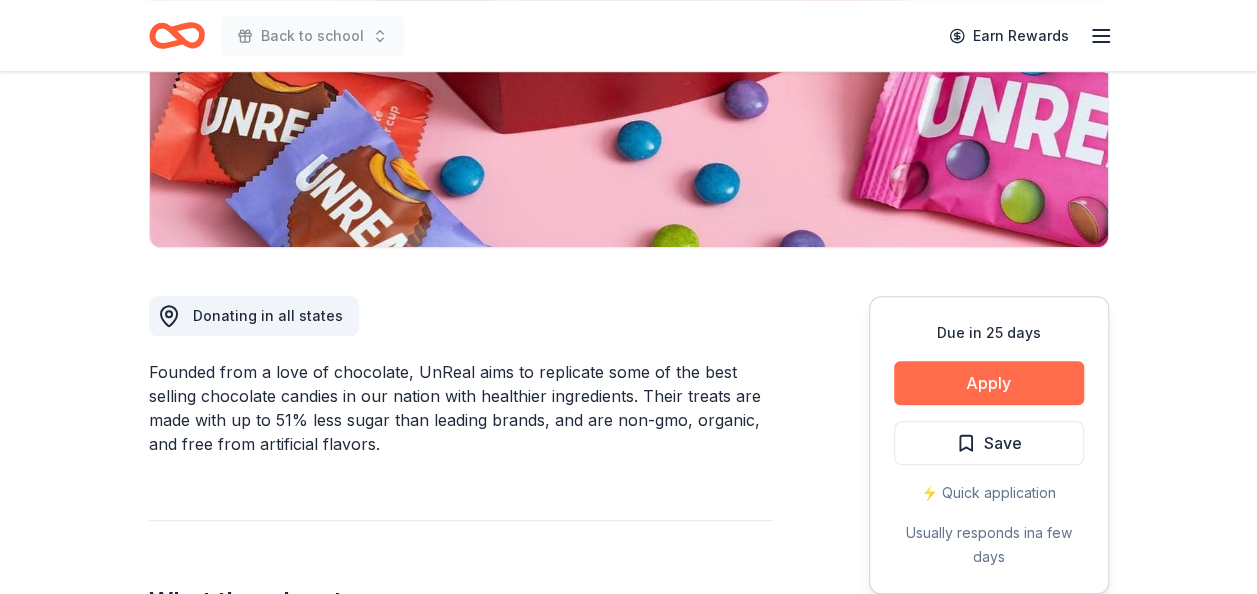 click on "Apply" at bounding box center (989, 383) 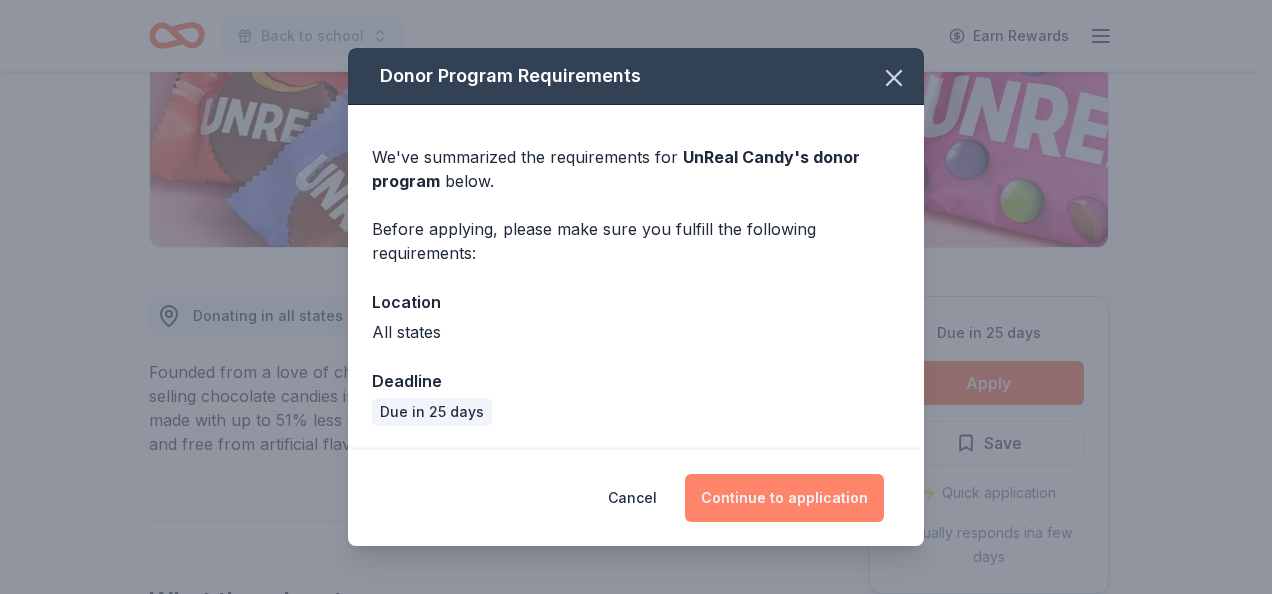 click on "Continue to application" at bounding box center [784, 498] 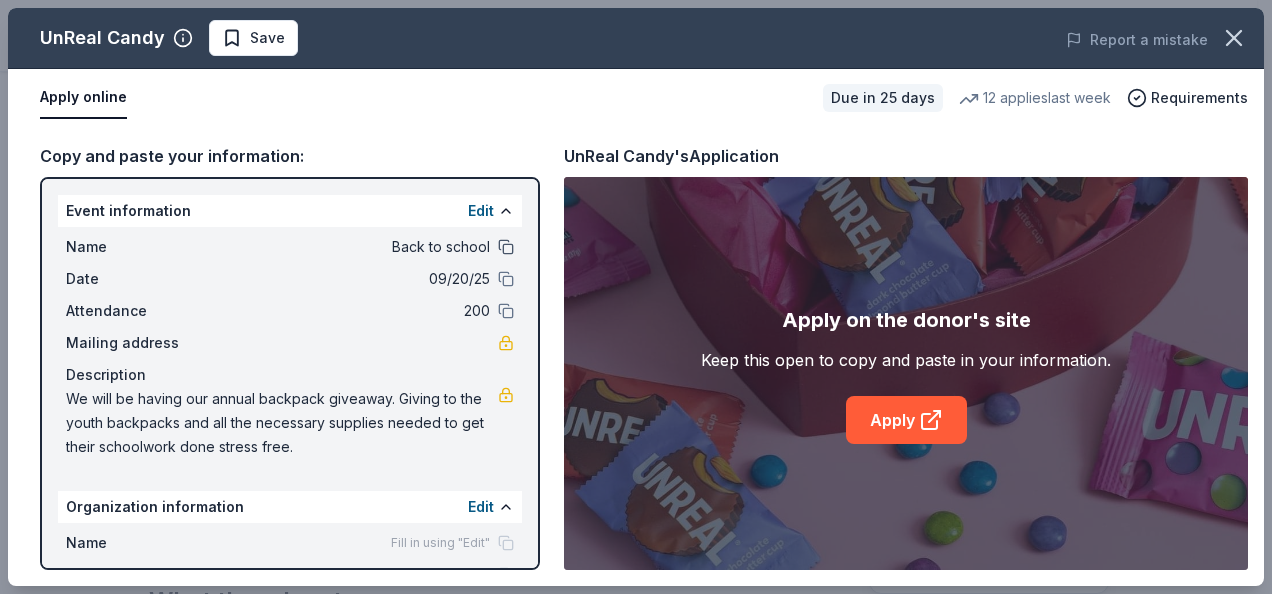 click at bounding box center [506, 247] 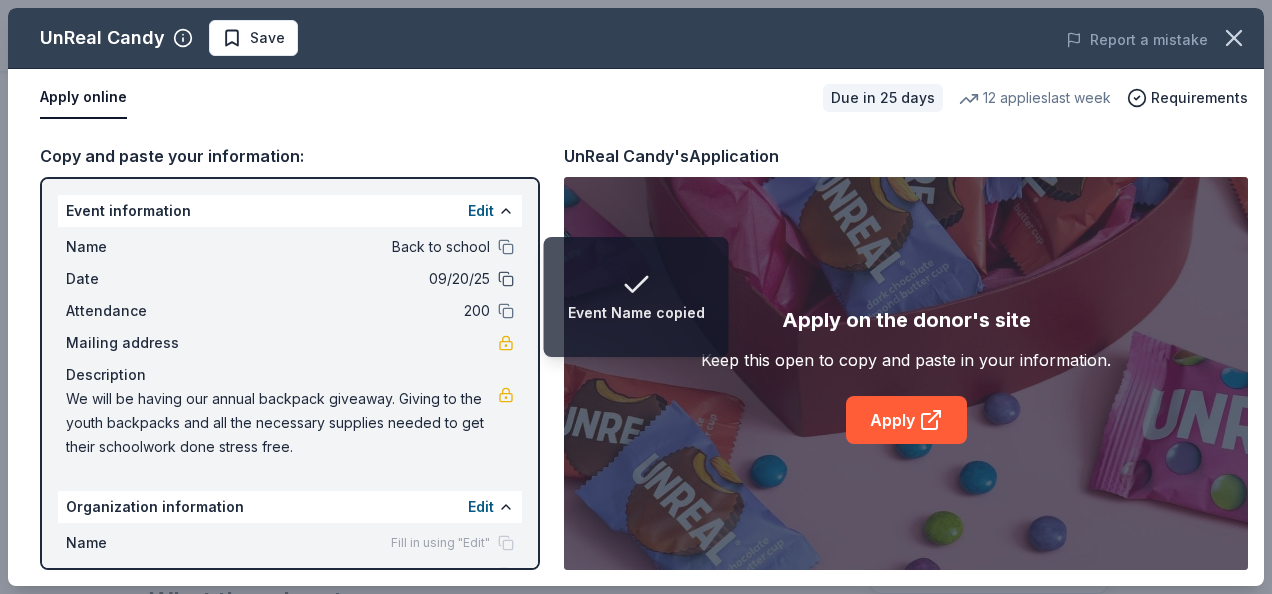 click at bounding box center (506, 279) 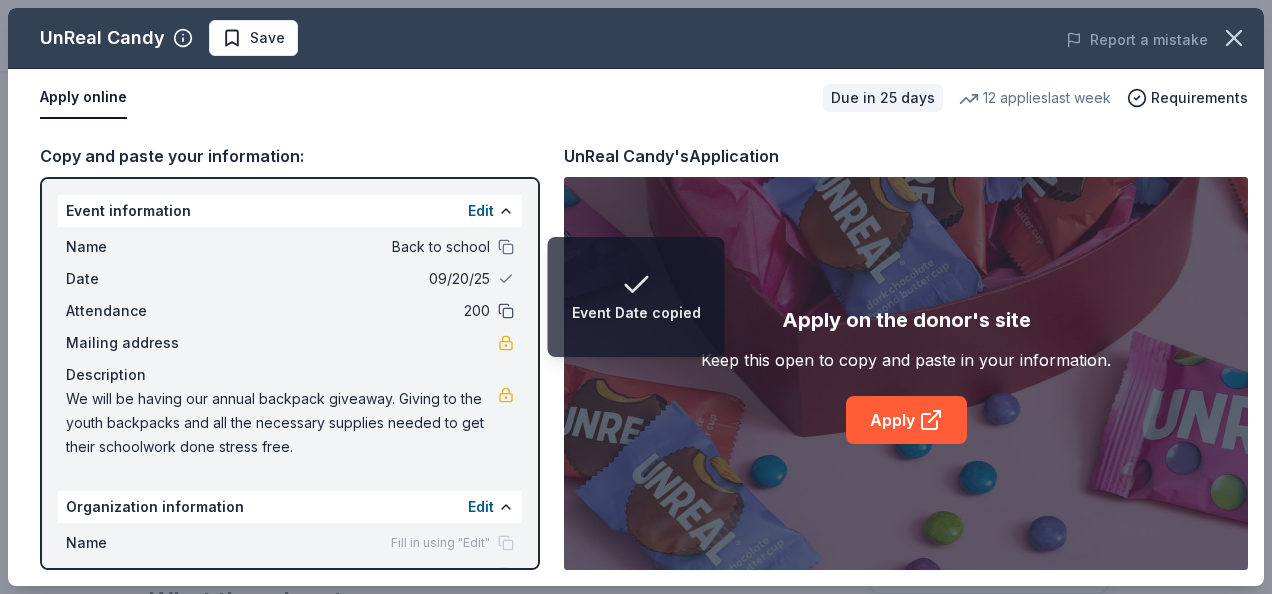 click at bounding box center [506, 311] 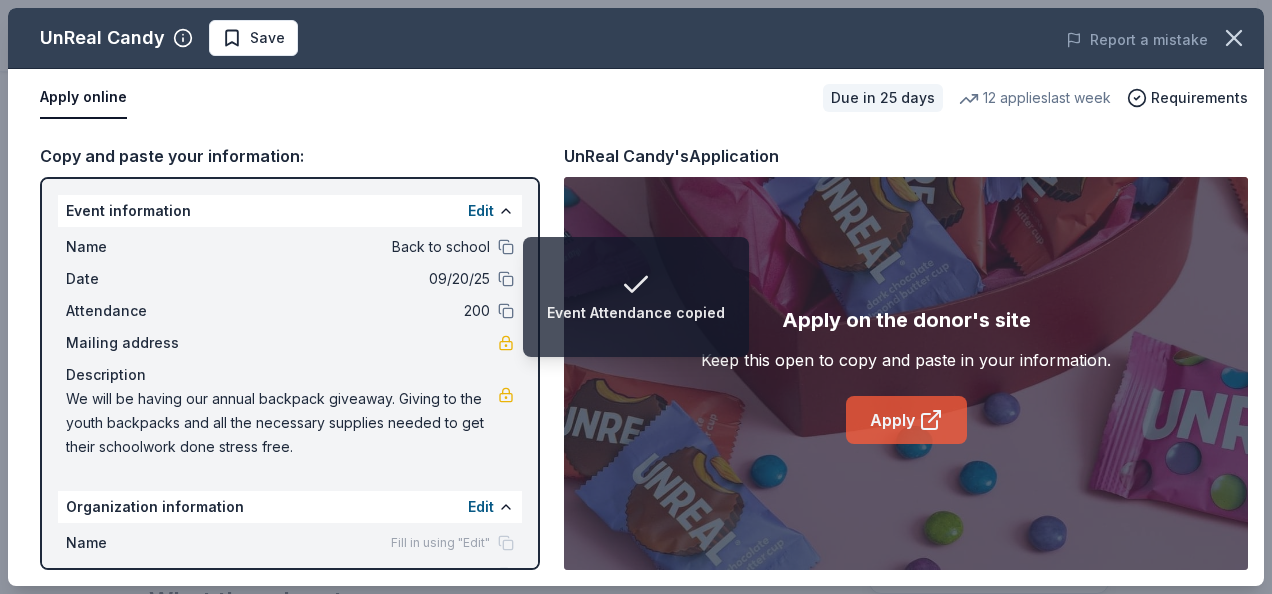 click on "Apply" at bounding box center (906, 420) 